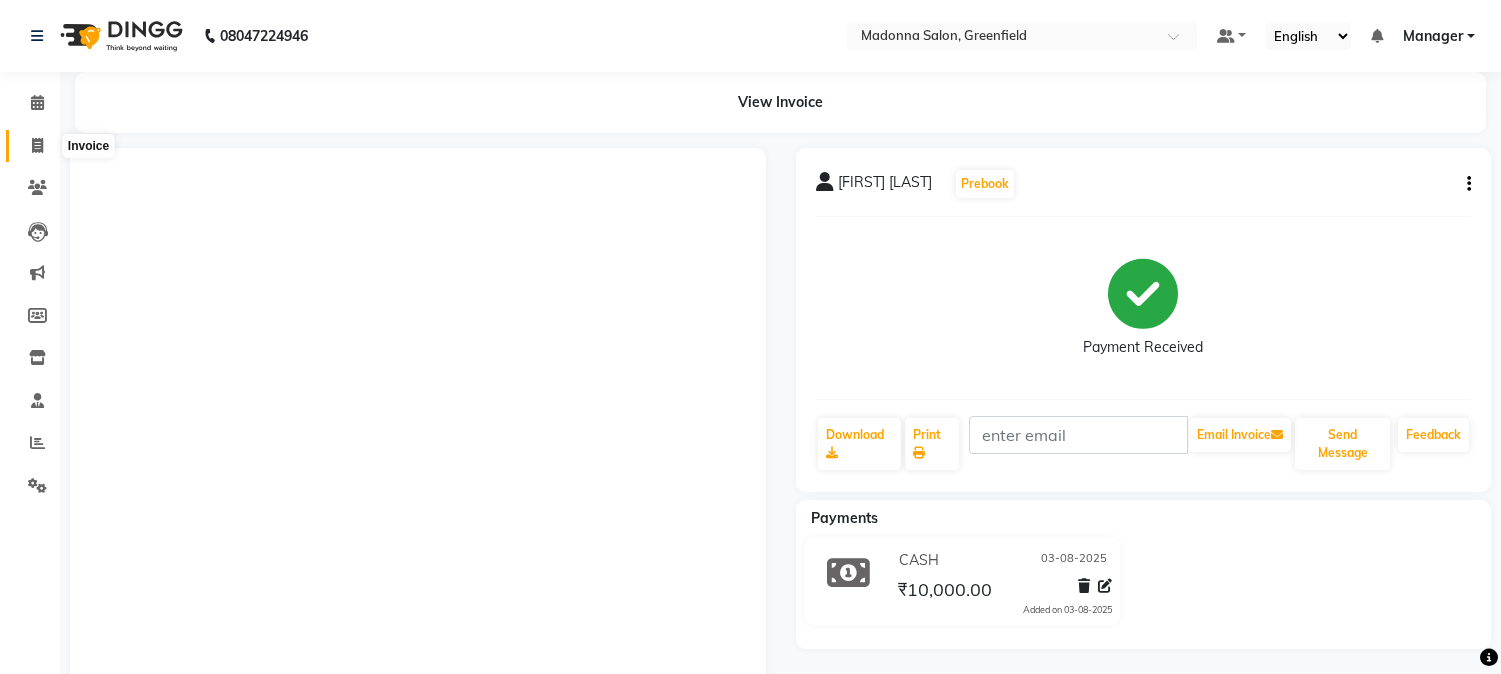 scroll, scrollTop: 0, scrollLeft: 0, axis: both 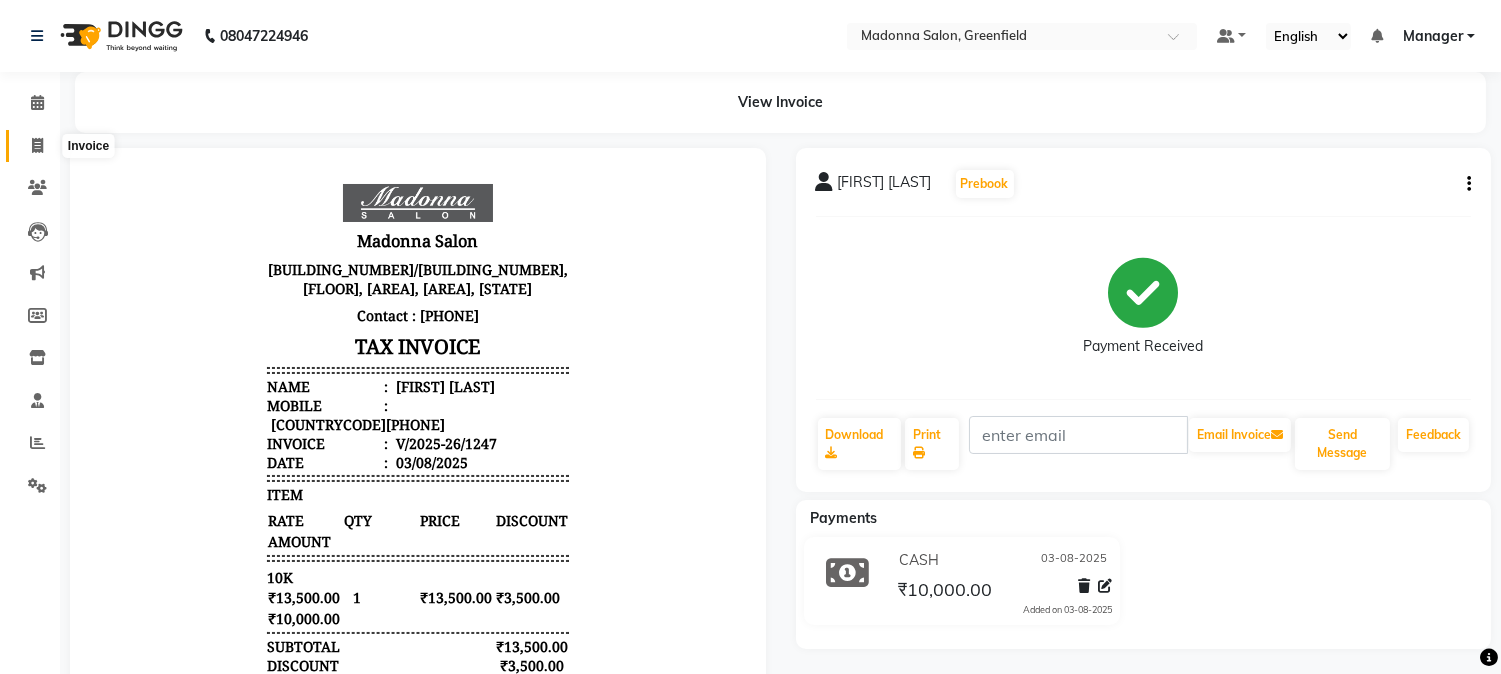 drag, startPoint x: 28, startPoint y: 127, endPoint x: 36, endPoint y: 140, distance: 15.264338 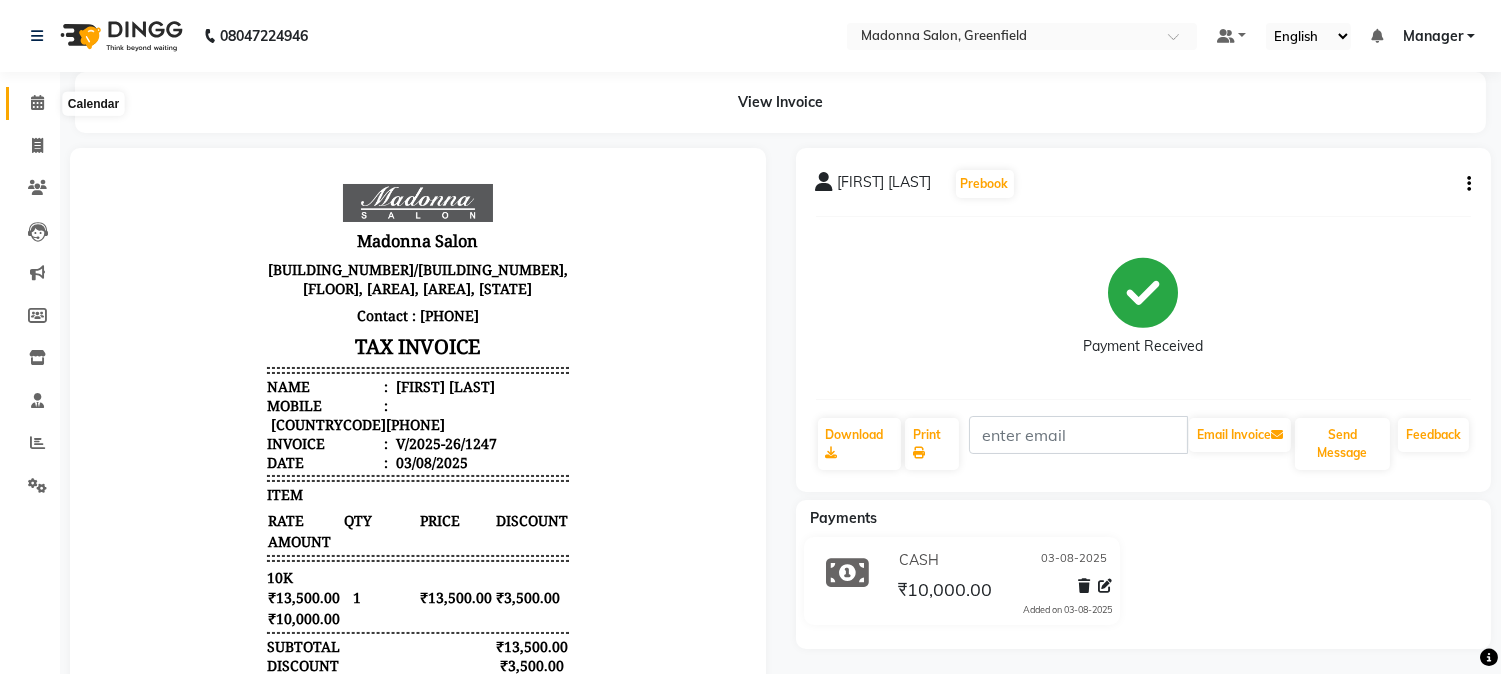 click 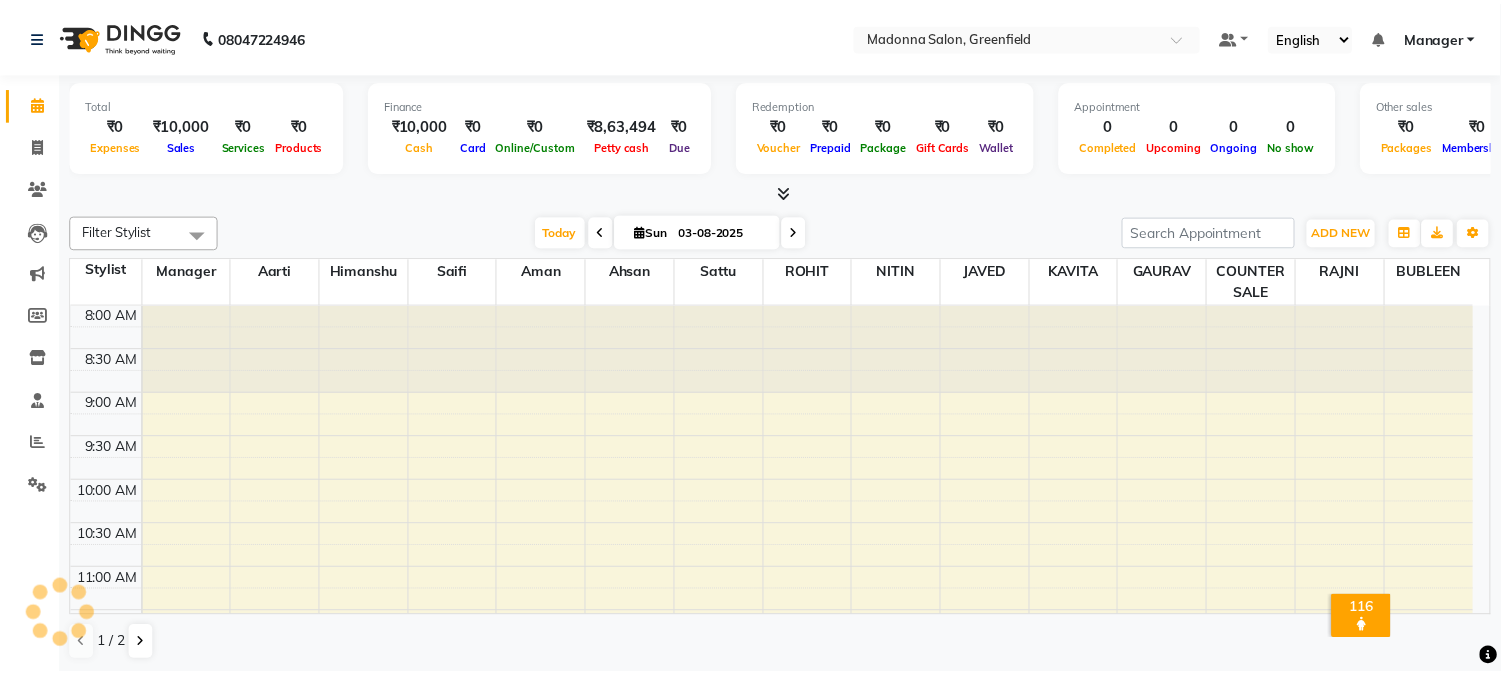 scroll, scrollTop: 0, scrollLeft: 0, axis: both 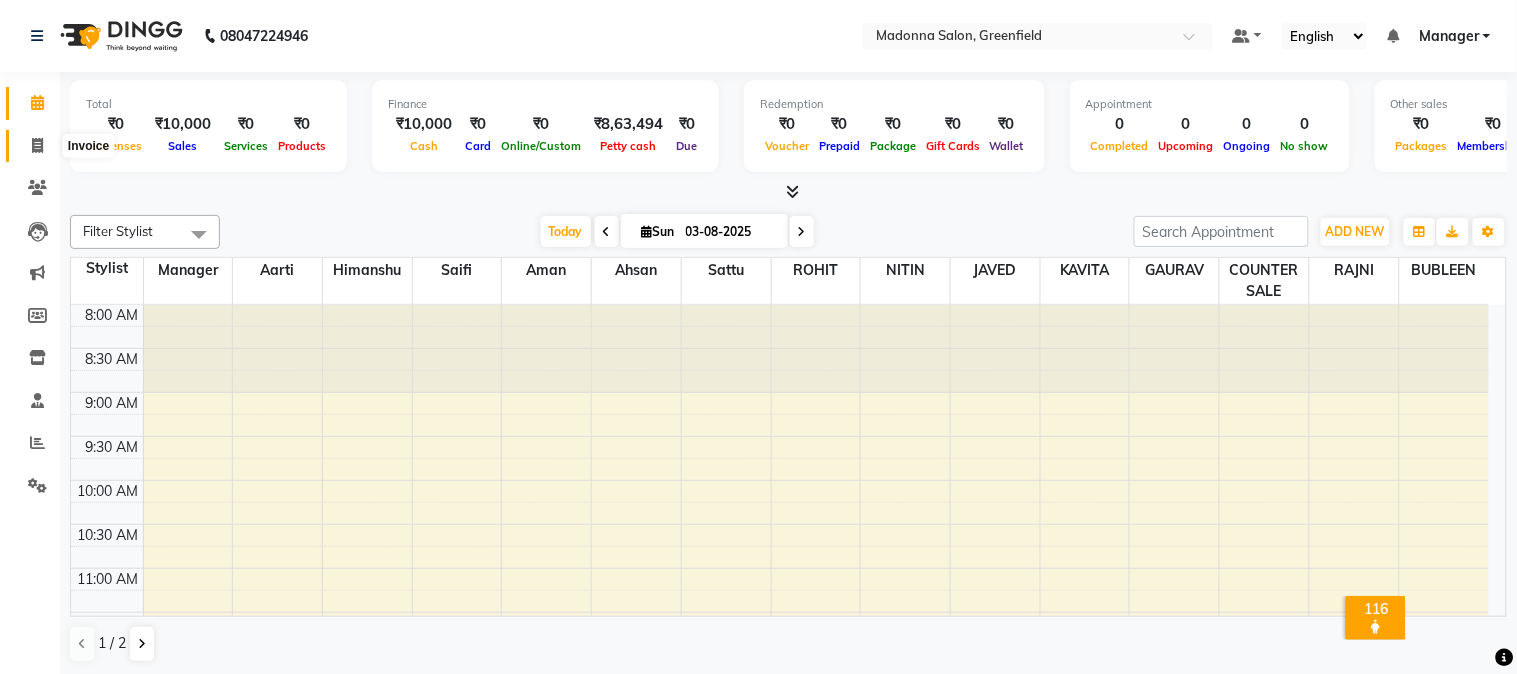 click 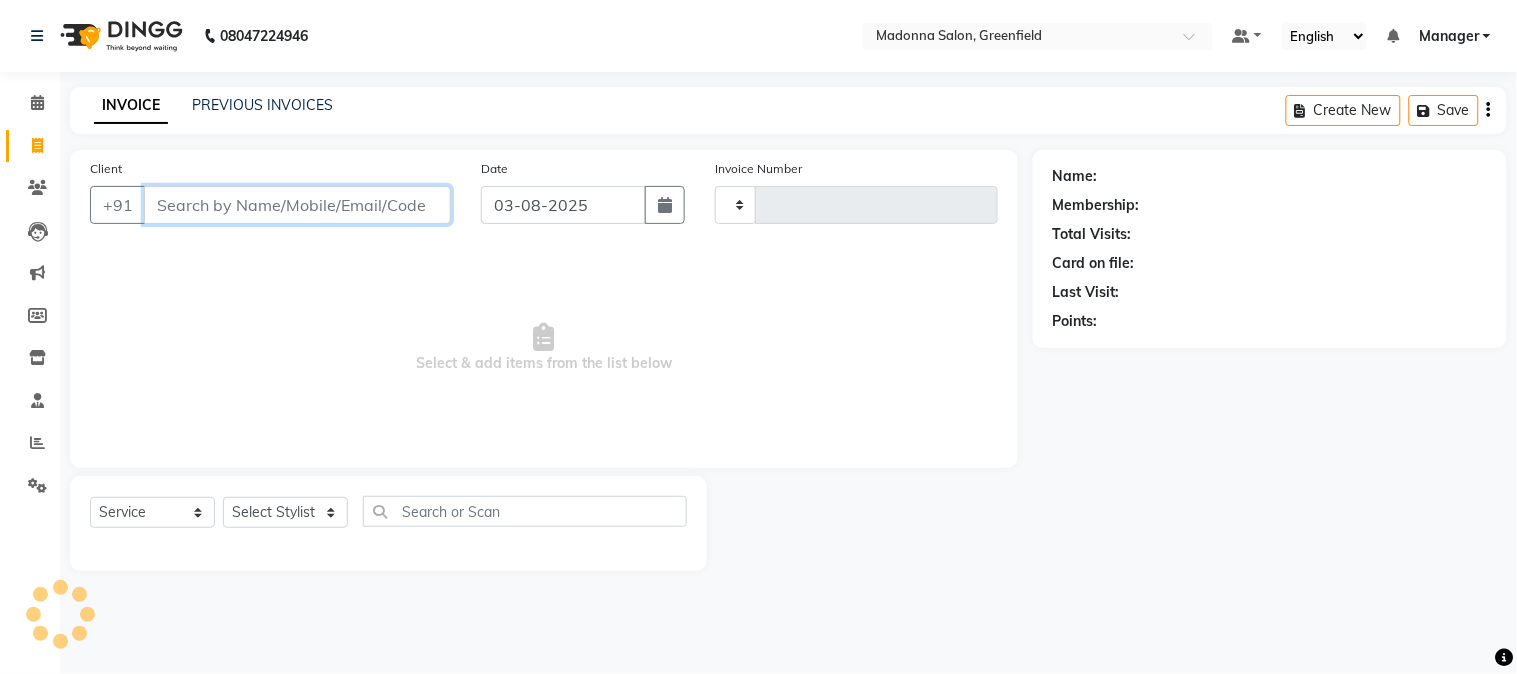 click on "Client" at bounding box center [297, 205] 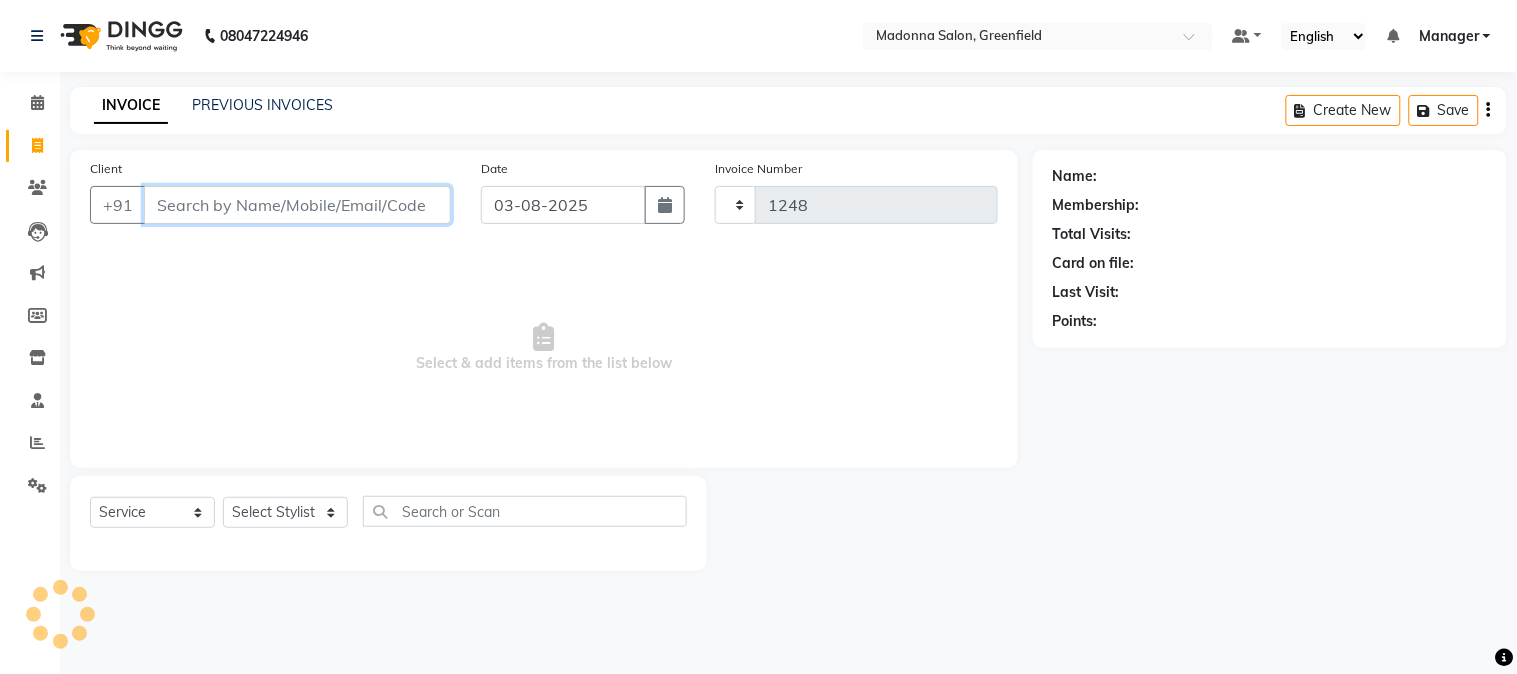 select on "7672" 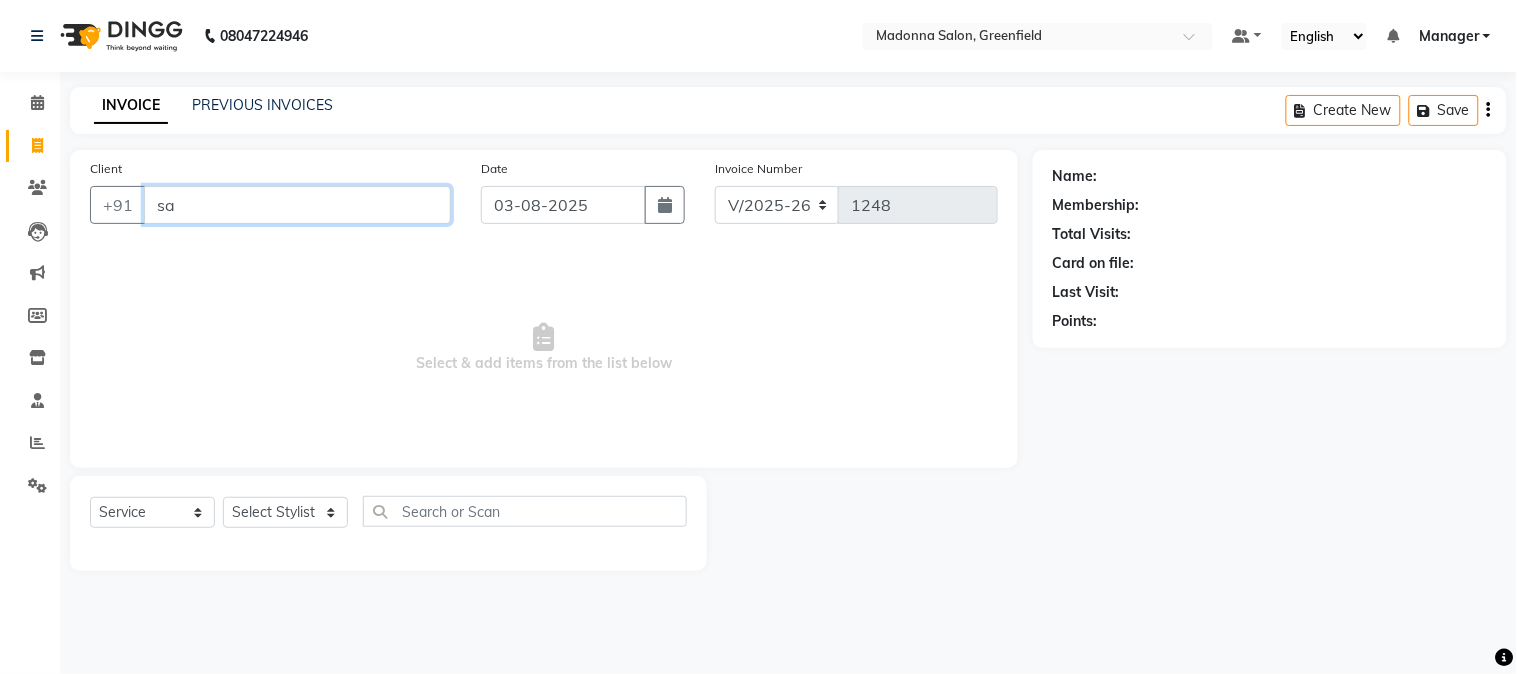 type on "s" 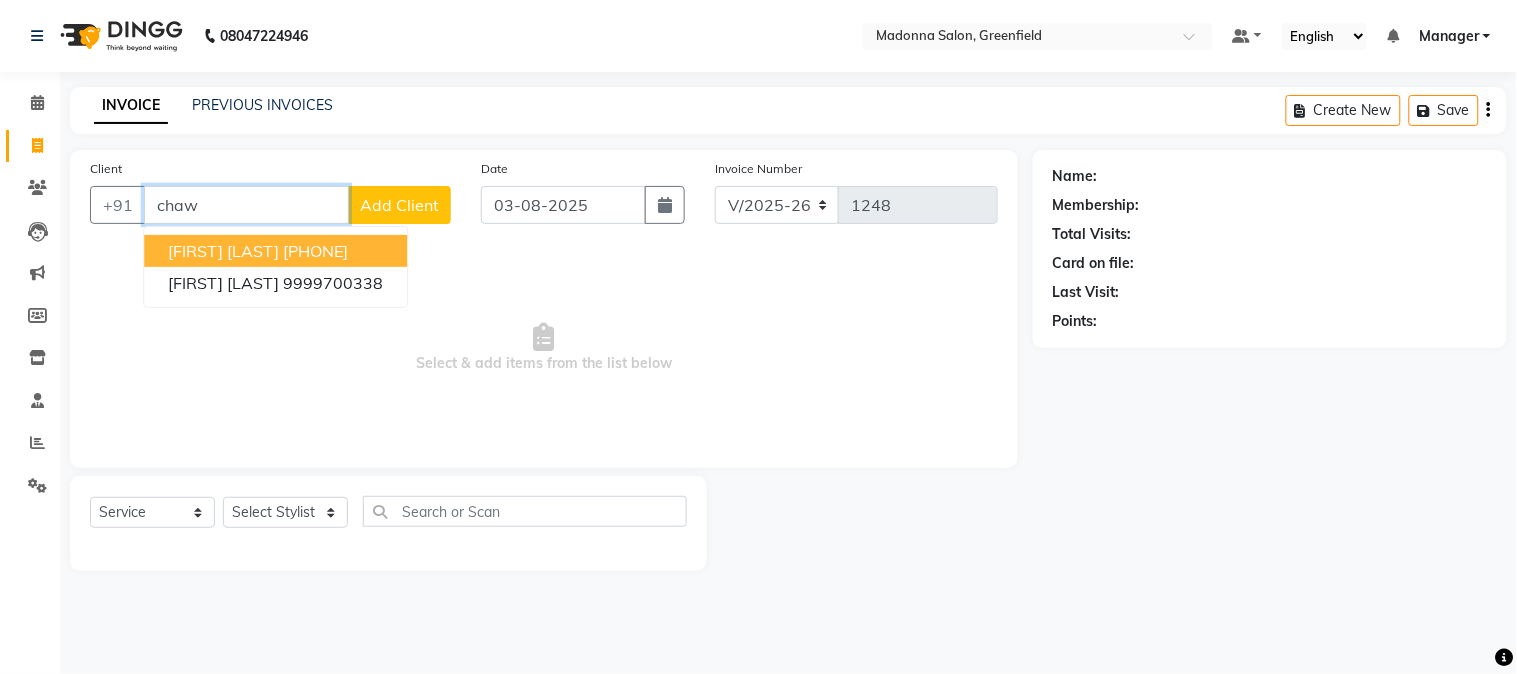 drag, startPoint x: 261, startPoint y: 244, endPoint x: 247, endPoint y: 243, distance: 14.035668 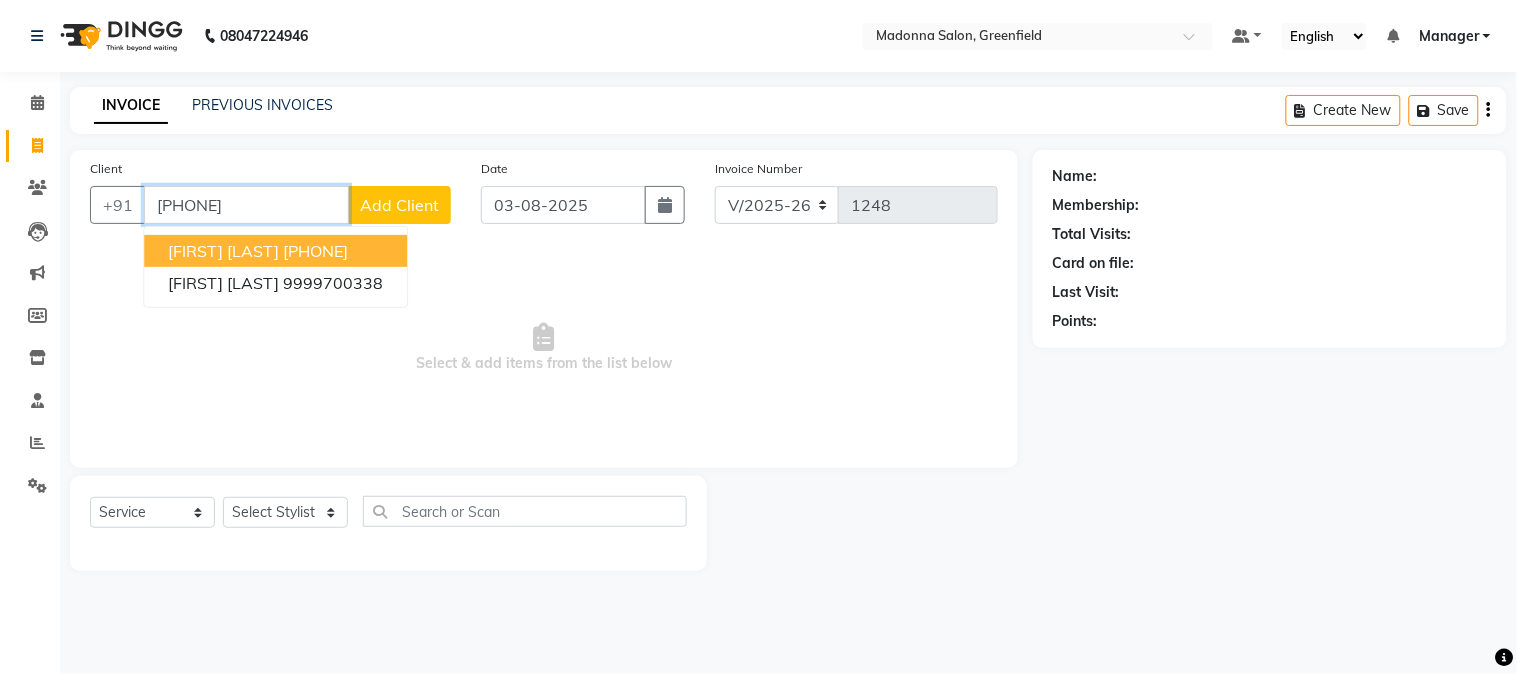type on "[PHONE]" 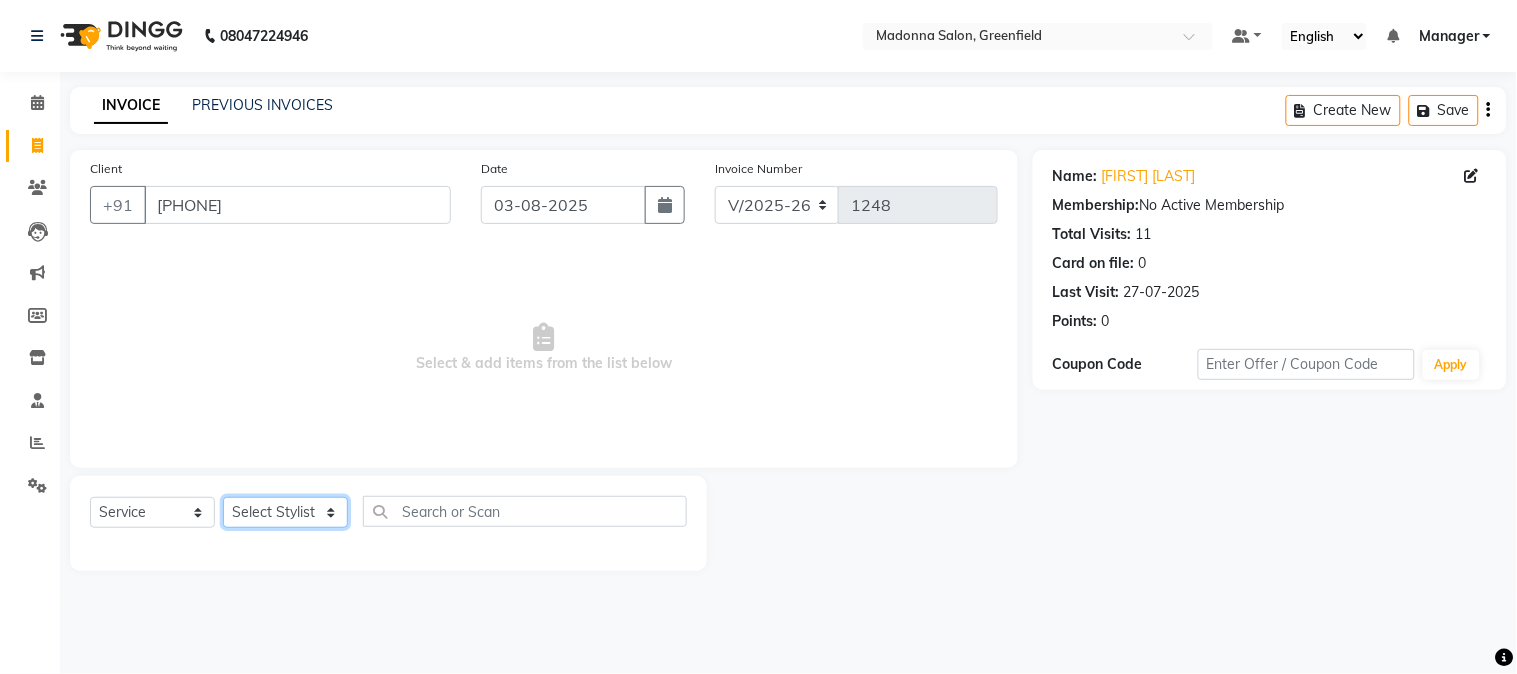 click on "Select Stylist Aarti Ahsan Aman BUBLEEN COUNTER SALE GAURAV Himanshu JAVED KAVITA Manager NITIN RAJNI ROHIT Saifi Sattu VISHAL" 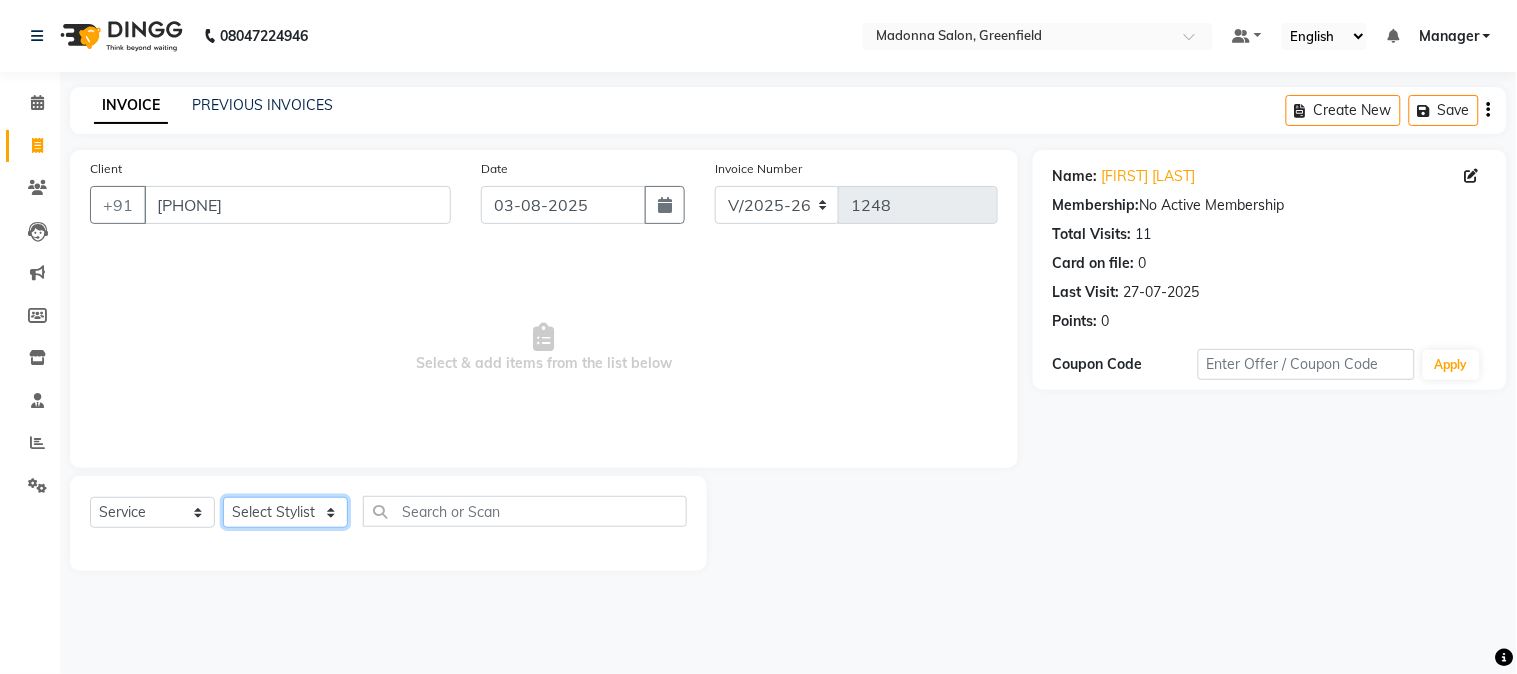 select on "72505" 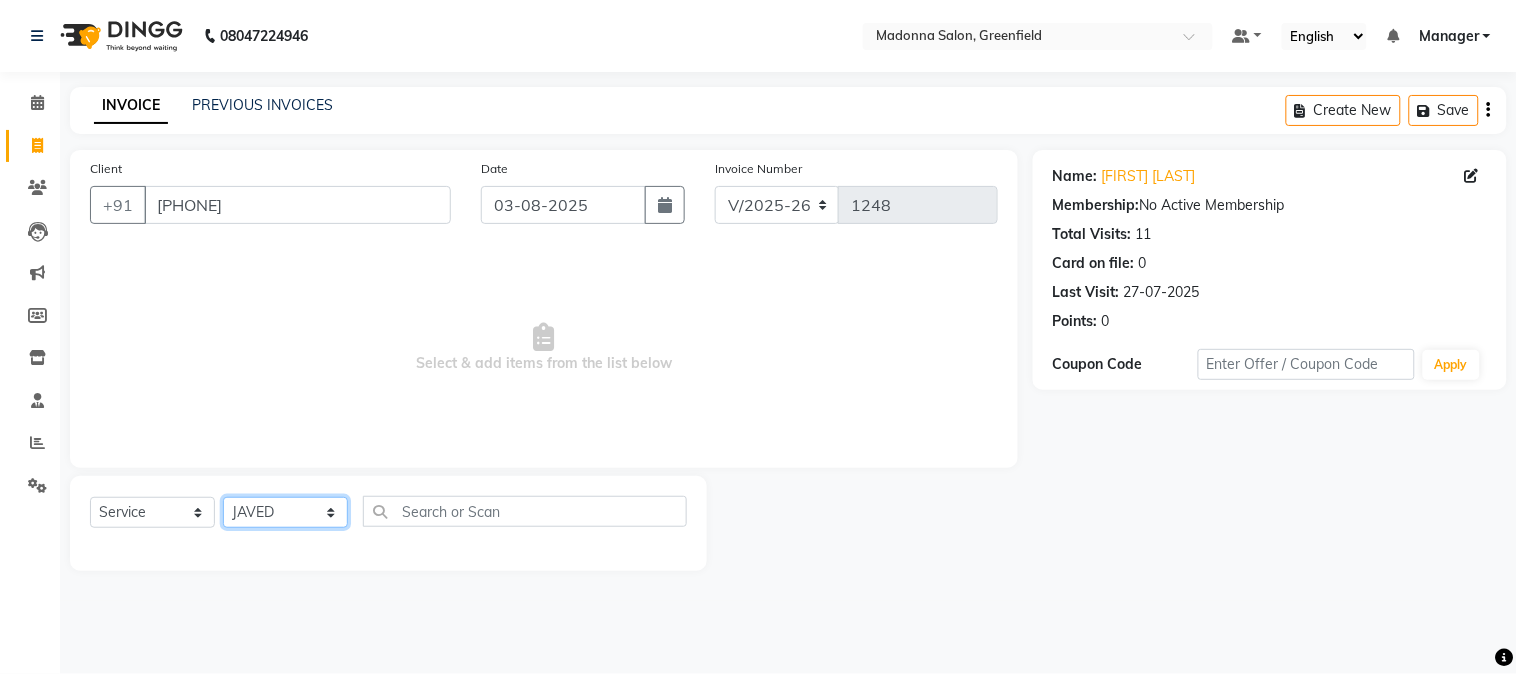 click on "Select Stylist Aarti Ahsan Aman BUBLEEN COUNTER SALE GAURAV Himanshu JAVED KAVITA Manager NITIN RAJNI ROHIT Saifi Sattu VISHAL" 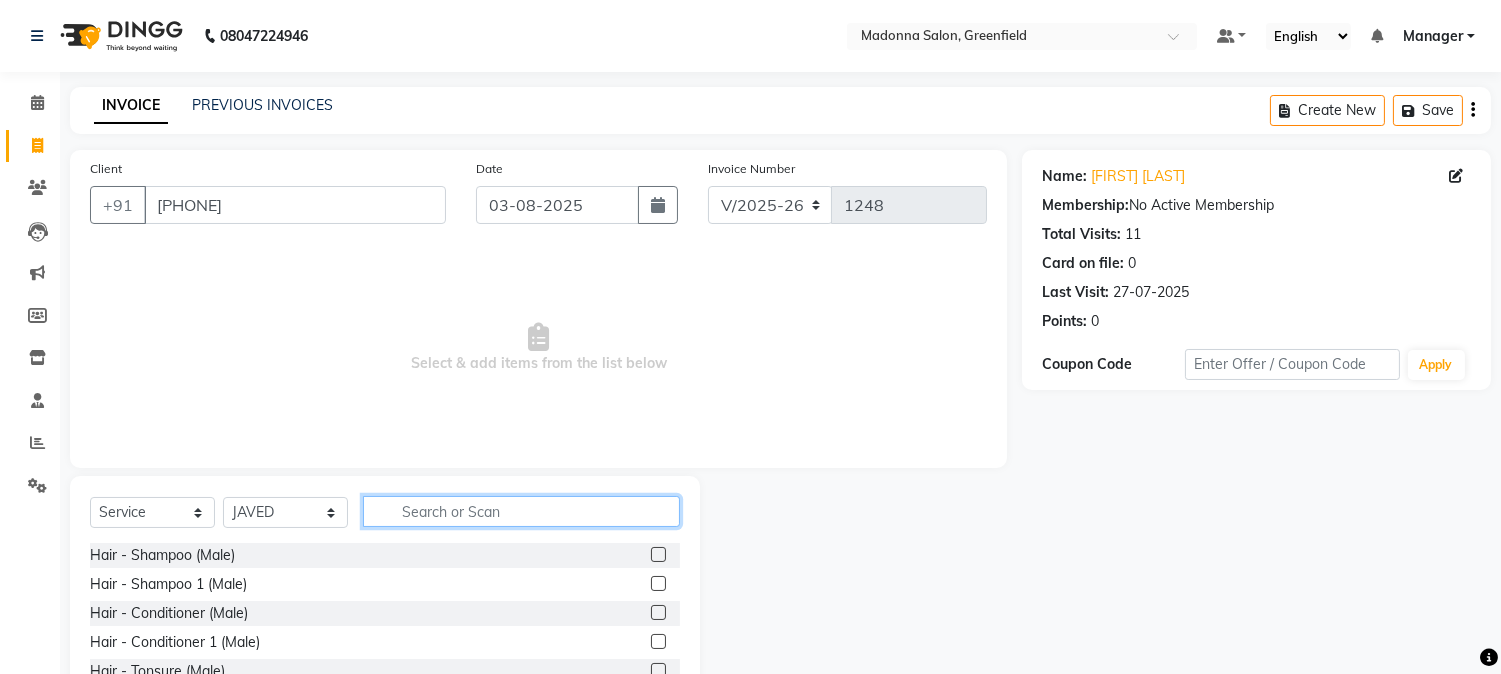 click 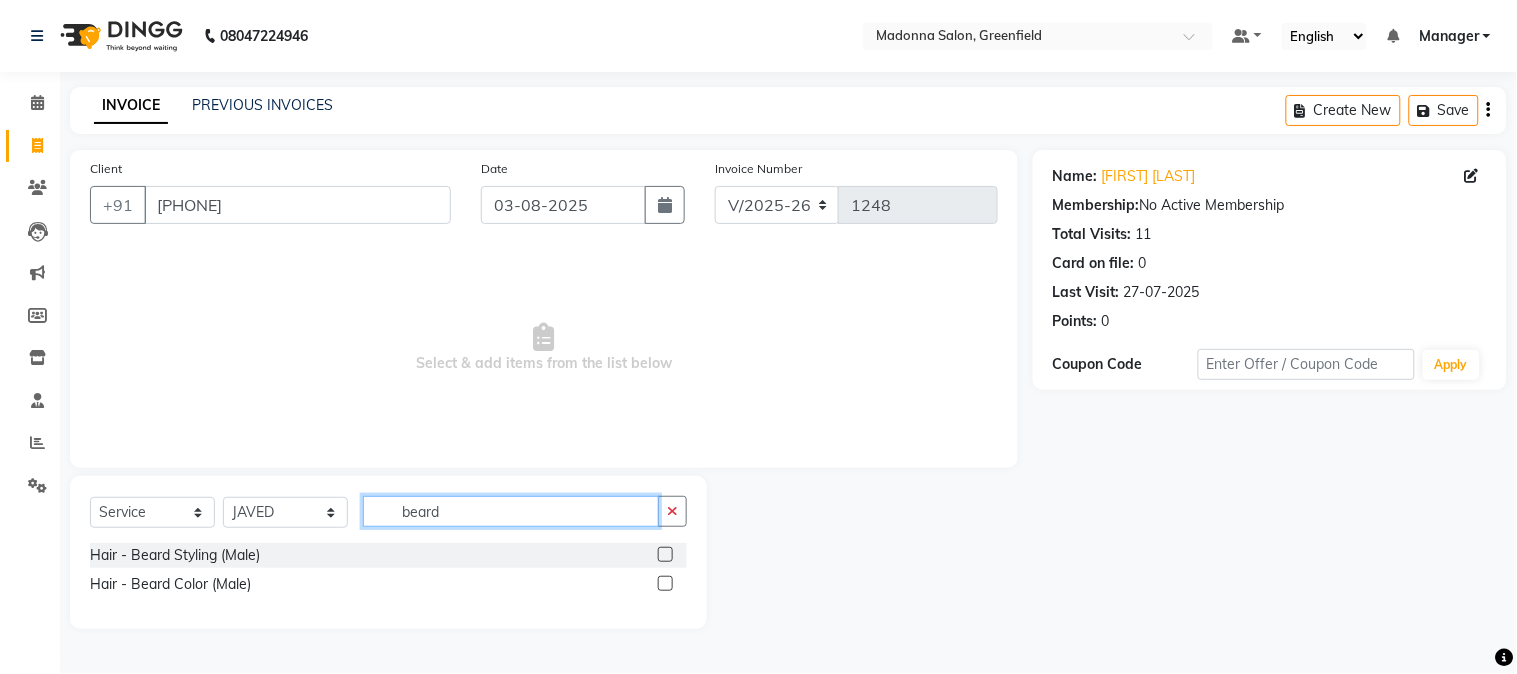type on "beard" 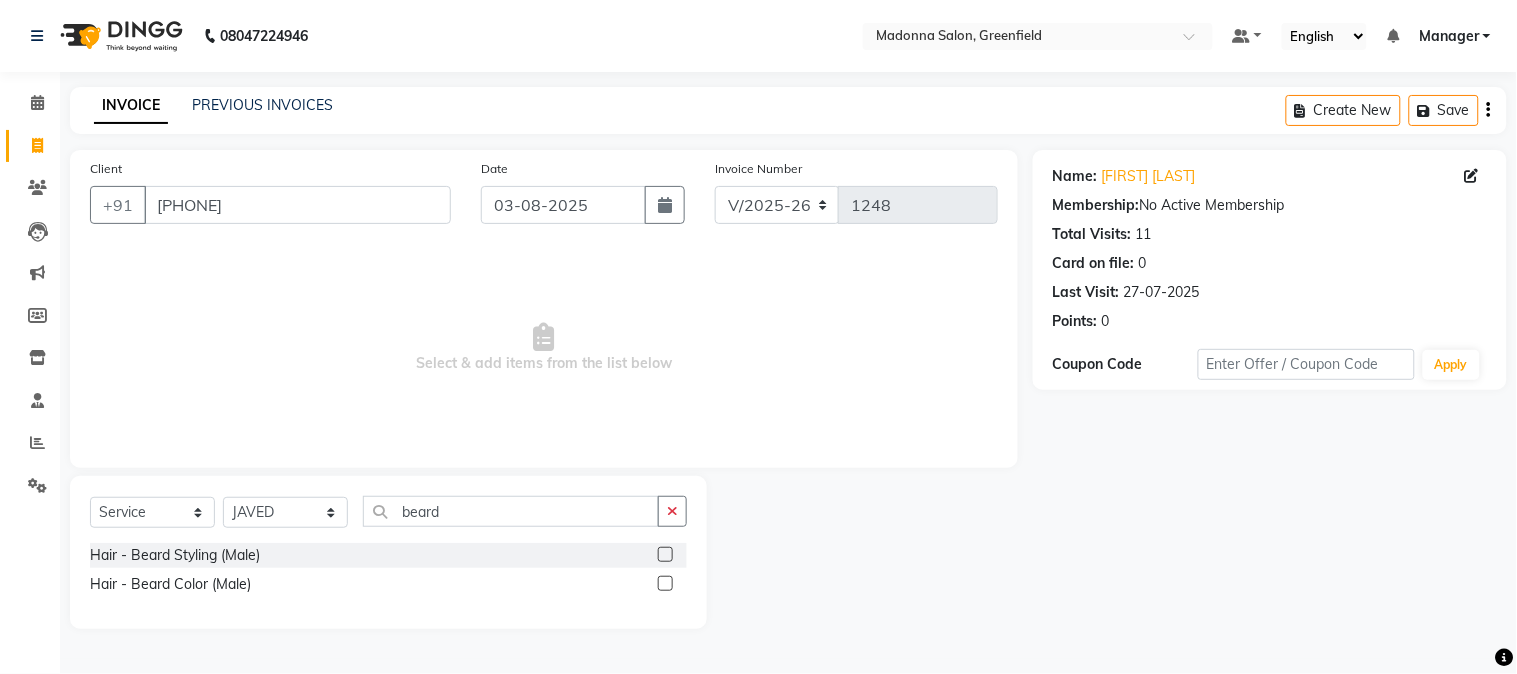 click 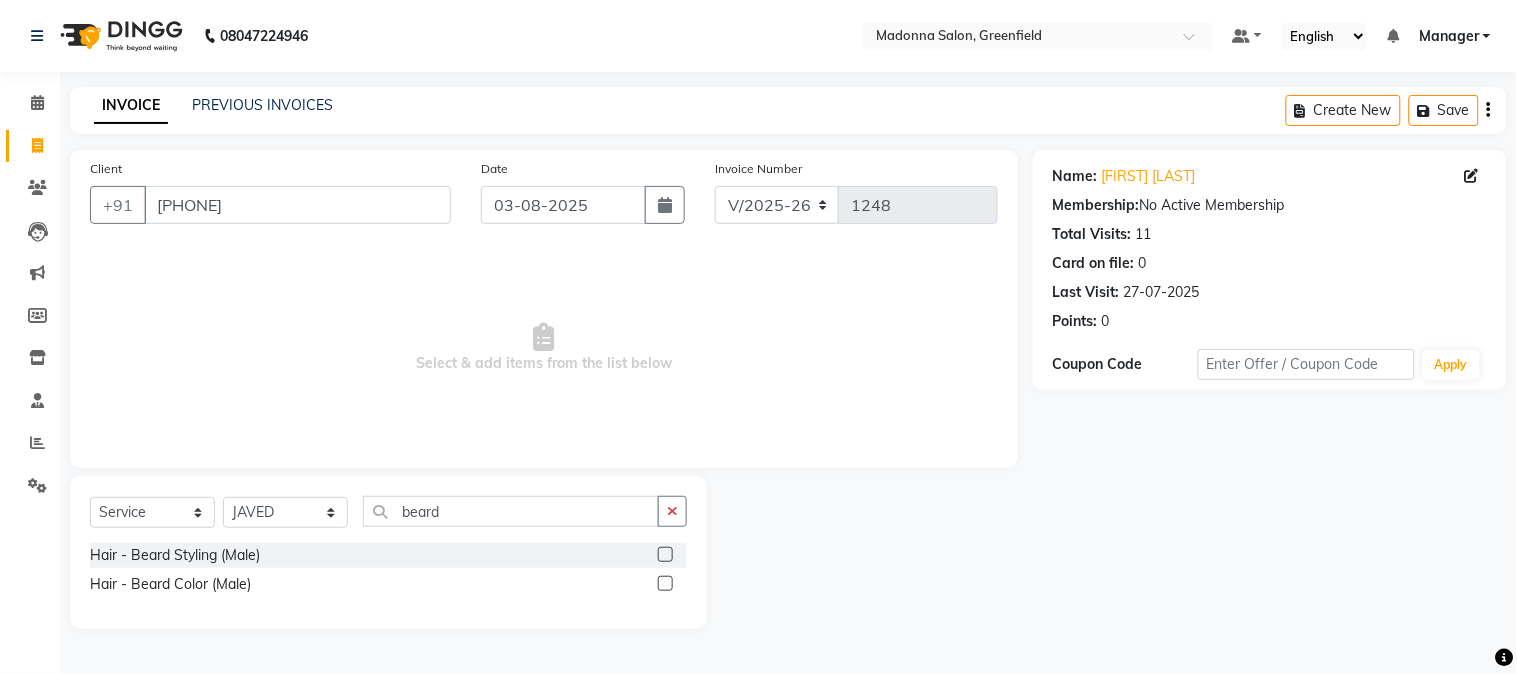 click 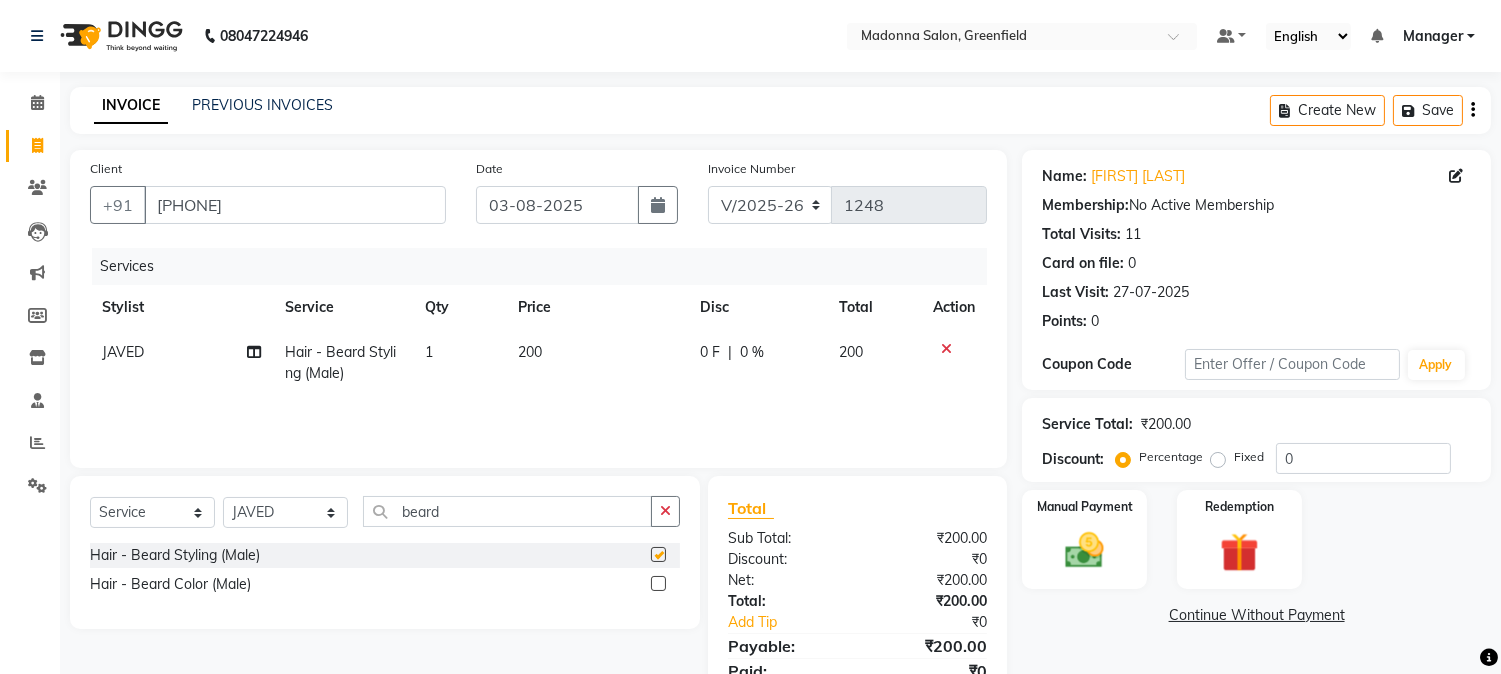 checkbox on "false" 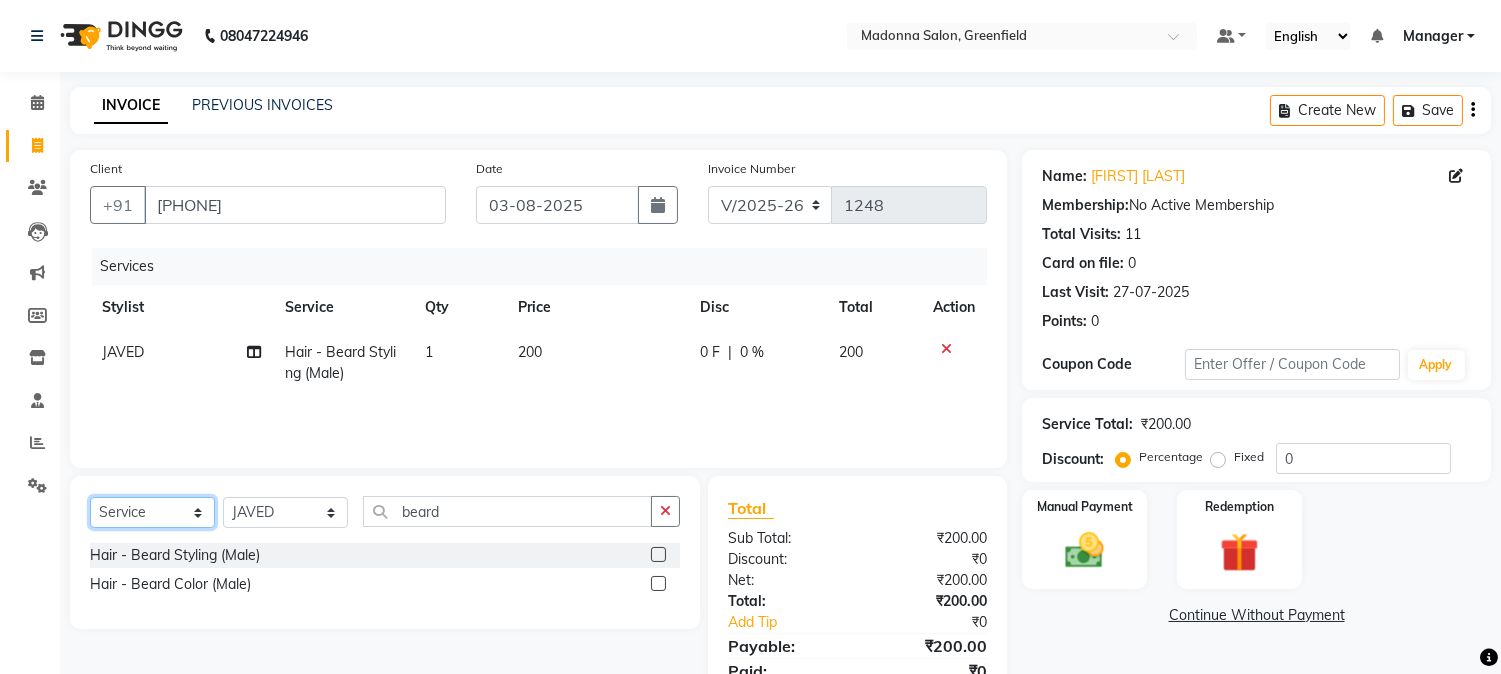 click on "Select  Service  Product  Membership  Package Voucher Prepaid Gift Card" 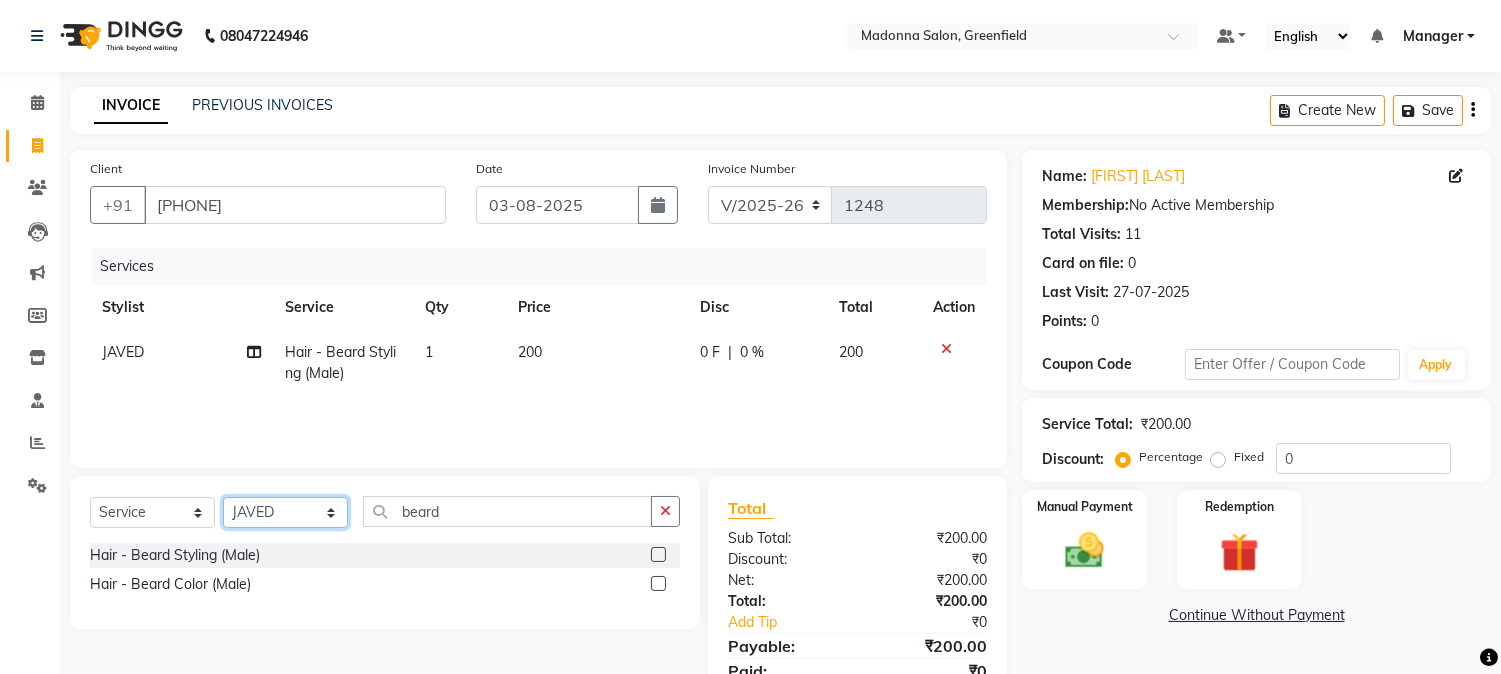 click on "Select Stylist Aarti Ahsan Aman BUBLEEN COUNTER SALE GAURAV Himanshu JAVED KAVITA Manager NITIN RAJNI ROHIT Saifi Sattu VISHAL" 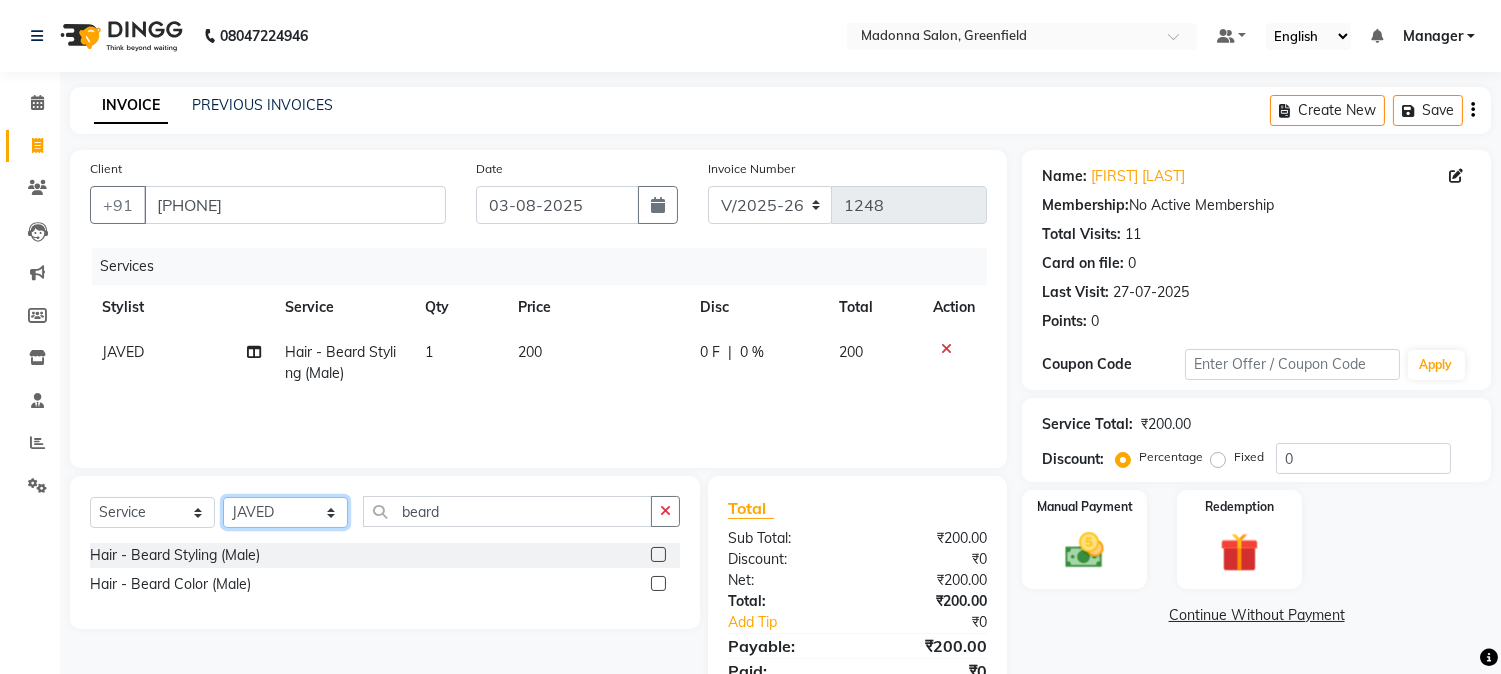 select on "84851" 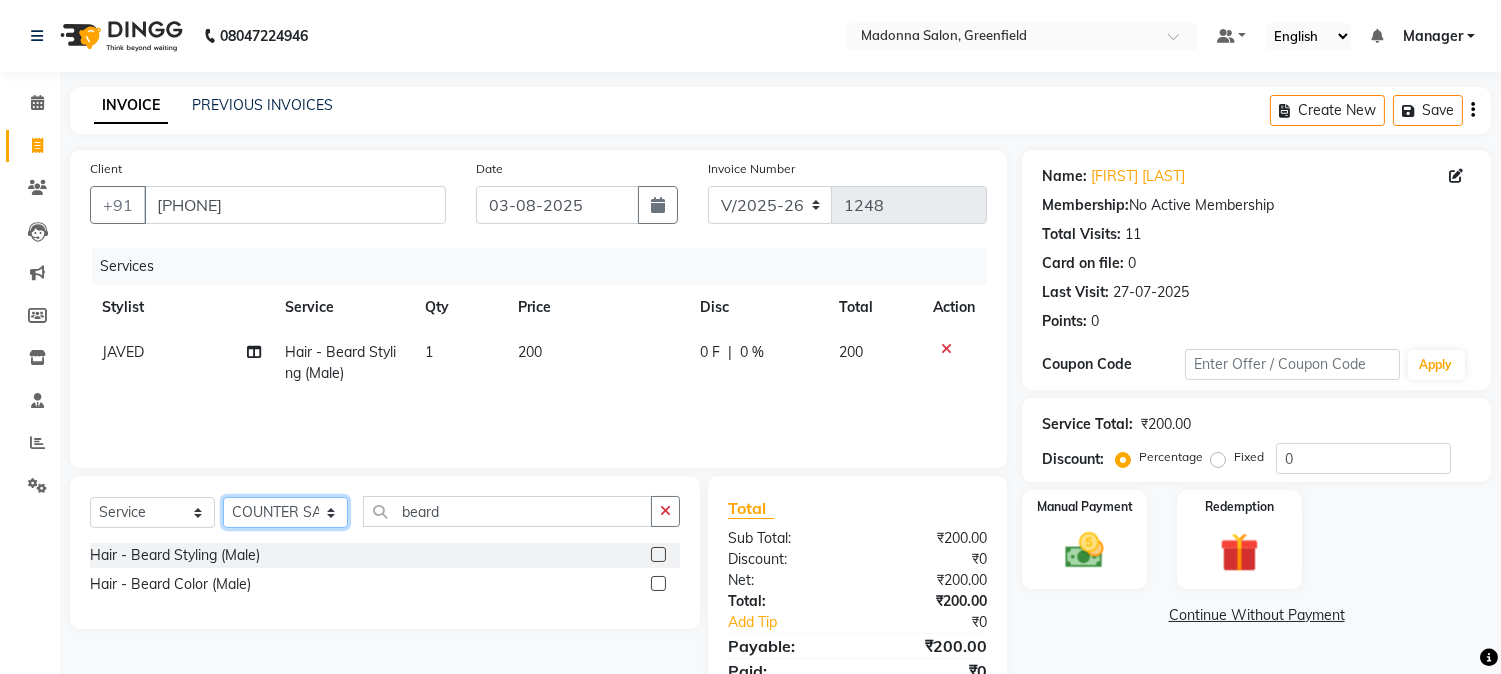 click on "Select Stylist Aarti Ahsan Aman BUBLEEN COUNTER SALE GAURAV Himanshu JAVED KAVITA Manager NITIN RAJNI ROHIT Saifi Sattu VISHAL" 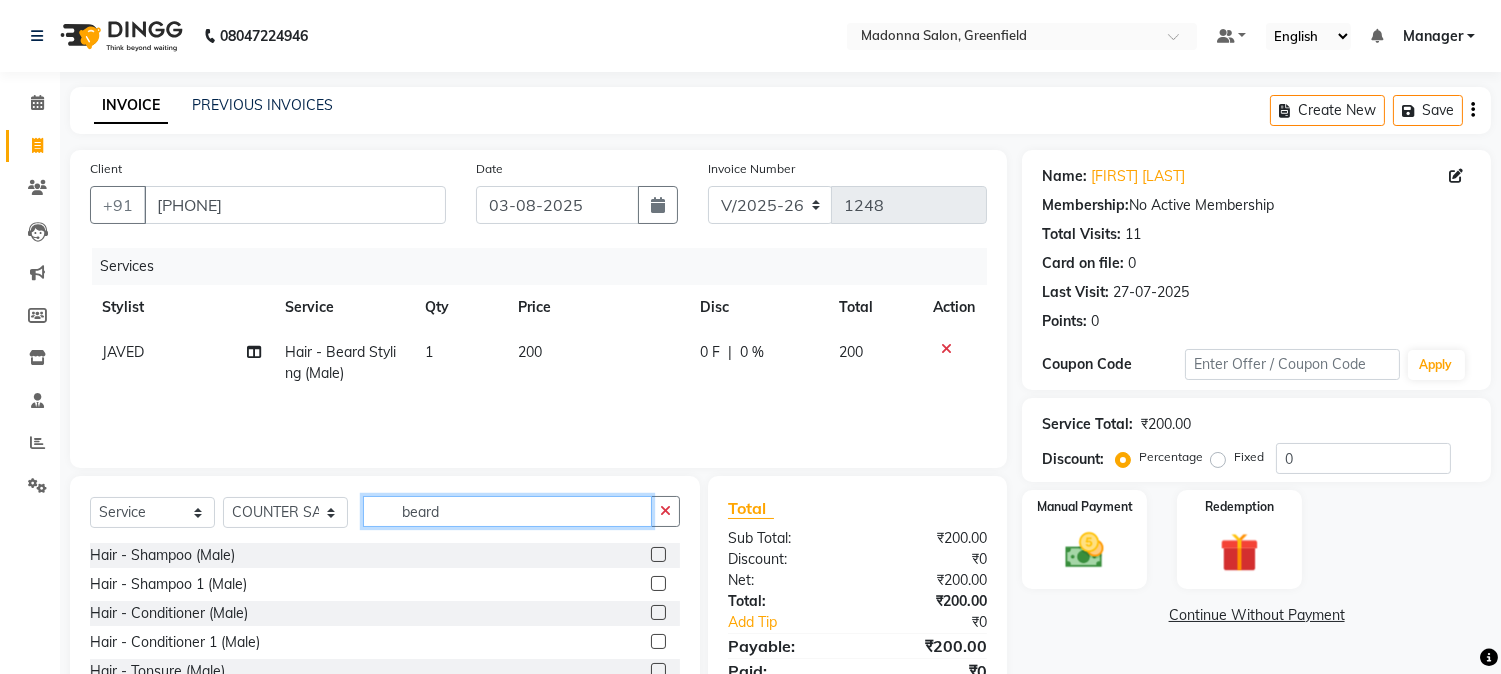 click on "beard" 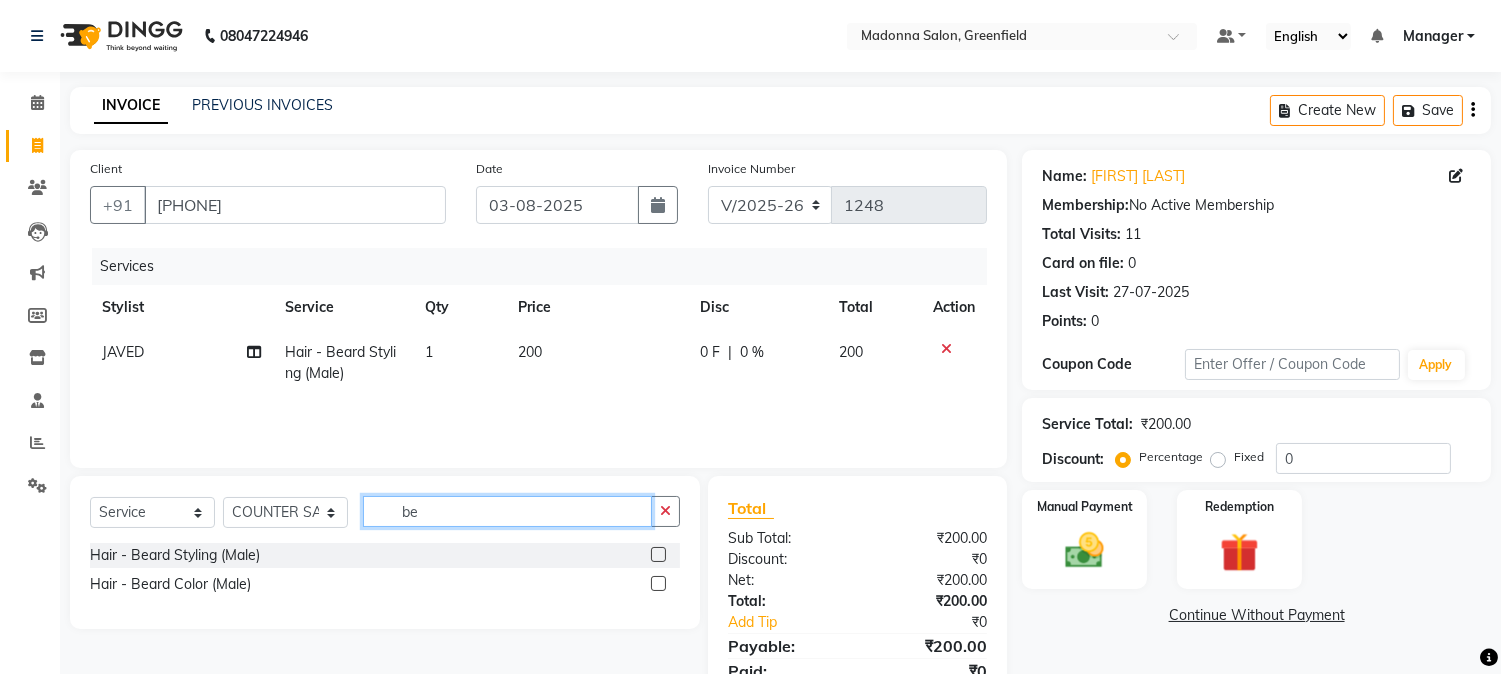 type on "b" 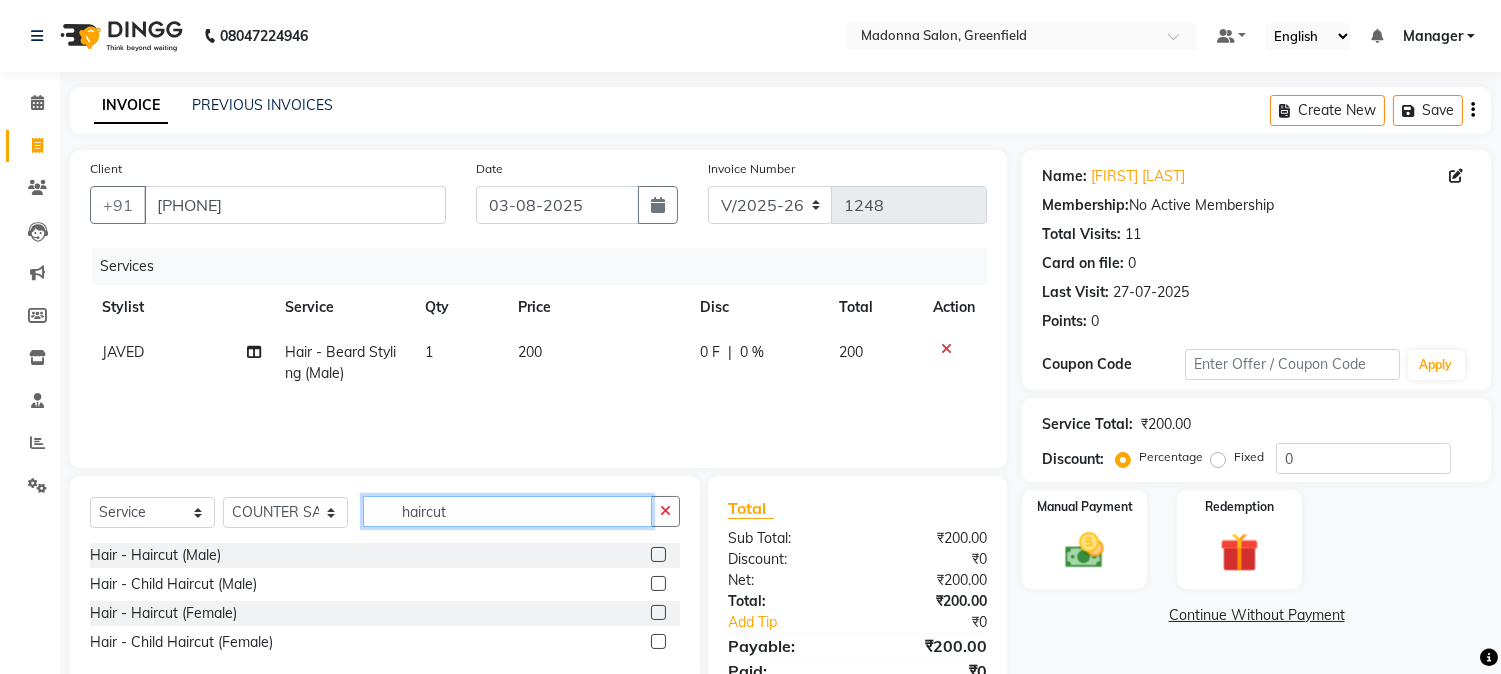 type on "haircut" 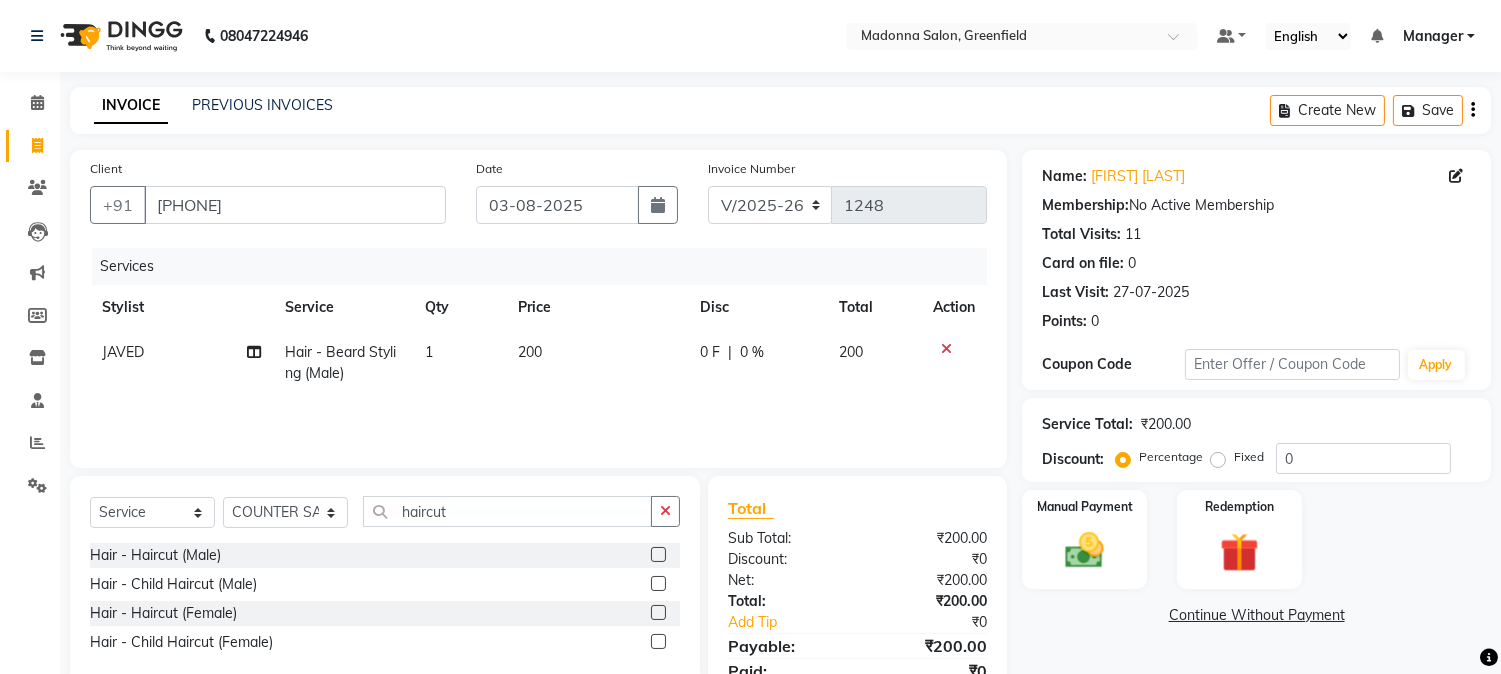 click 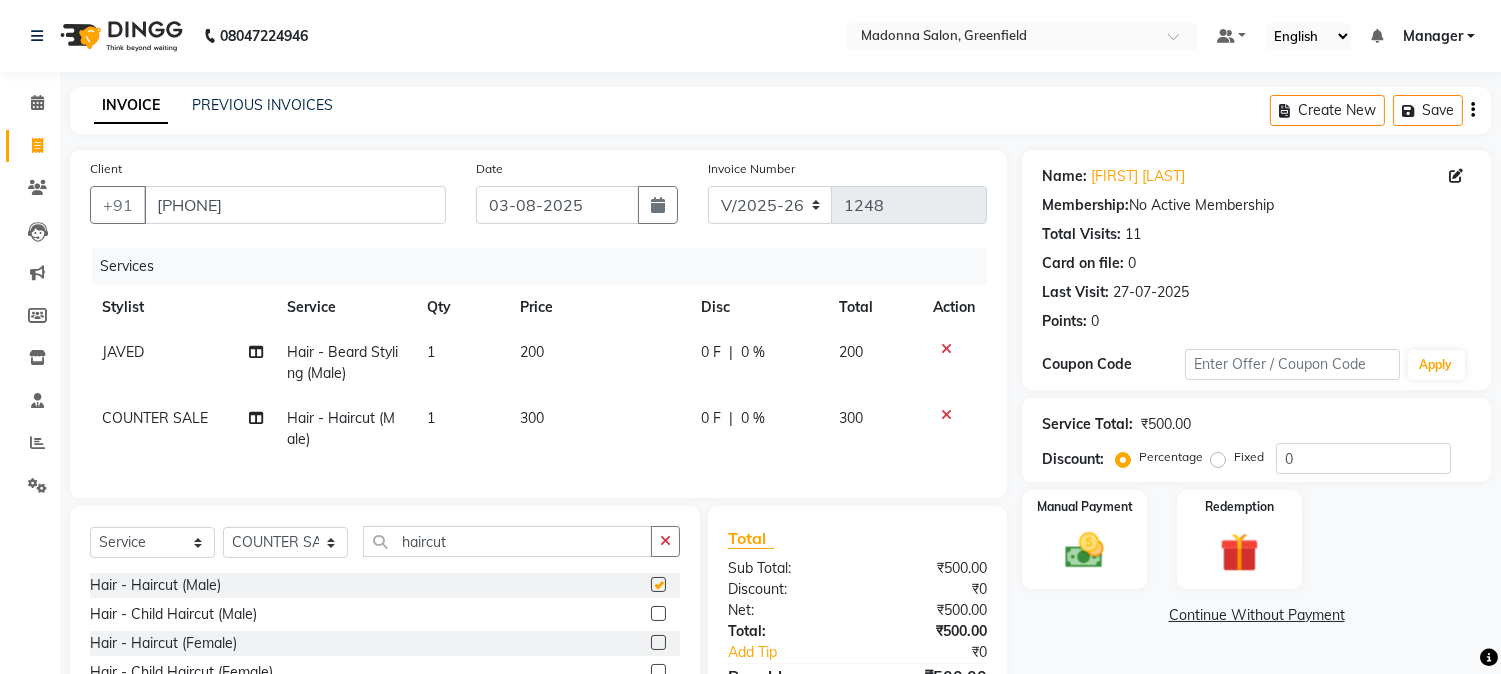 checkbox on "false" 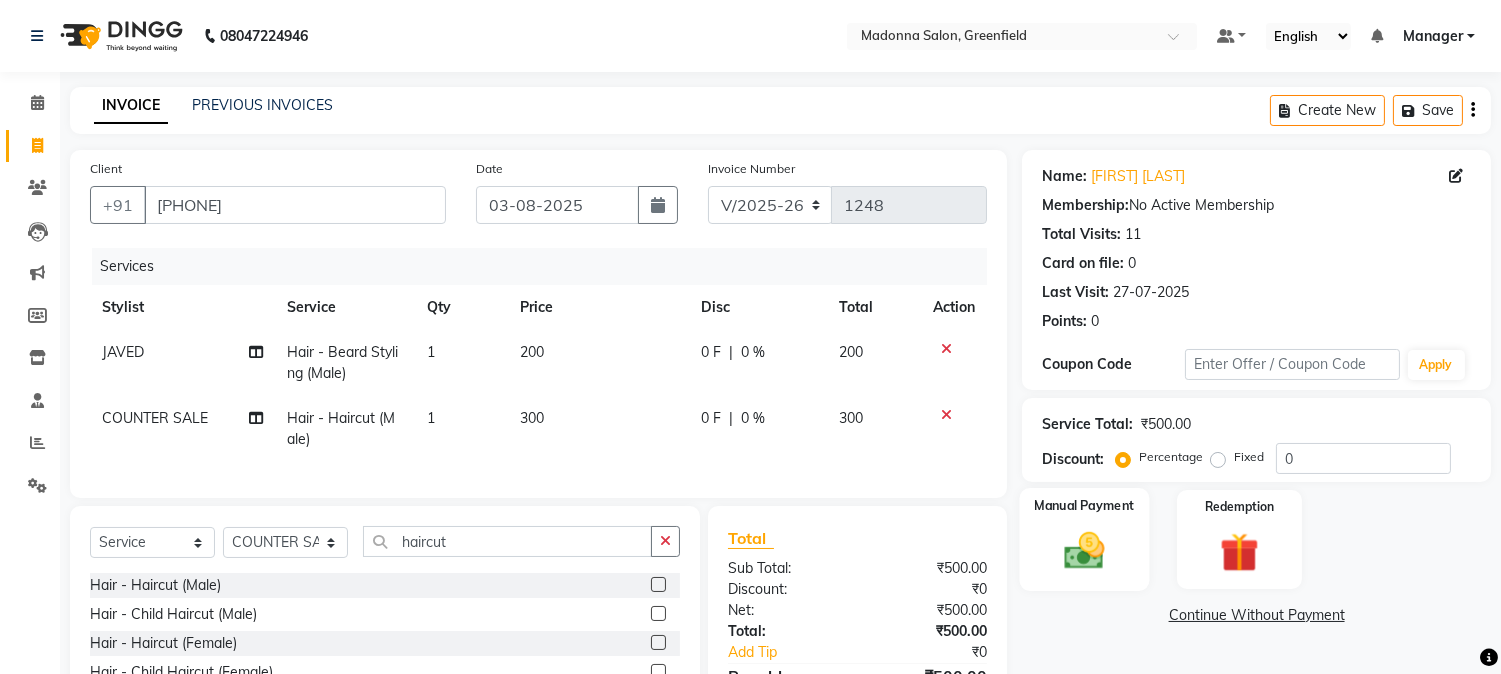 click 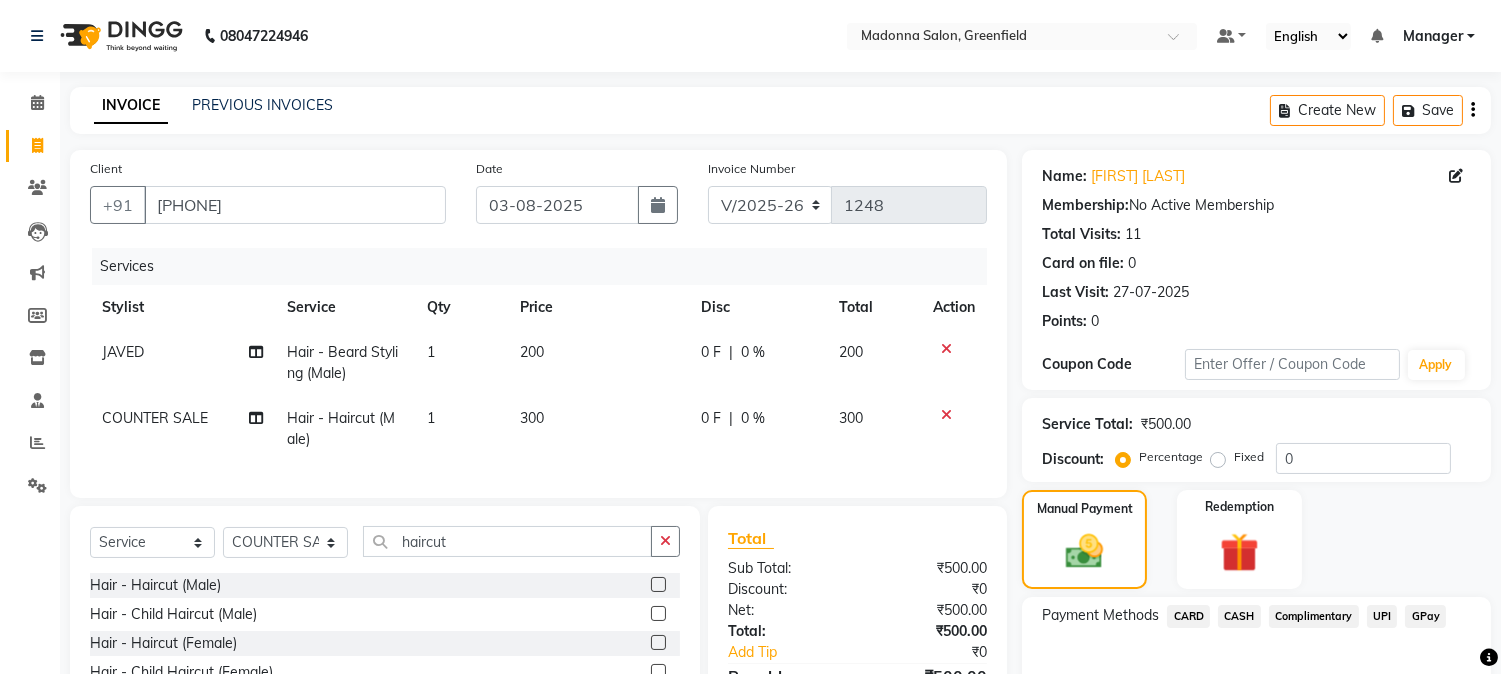 click on "CASH" 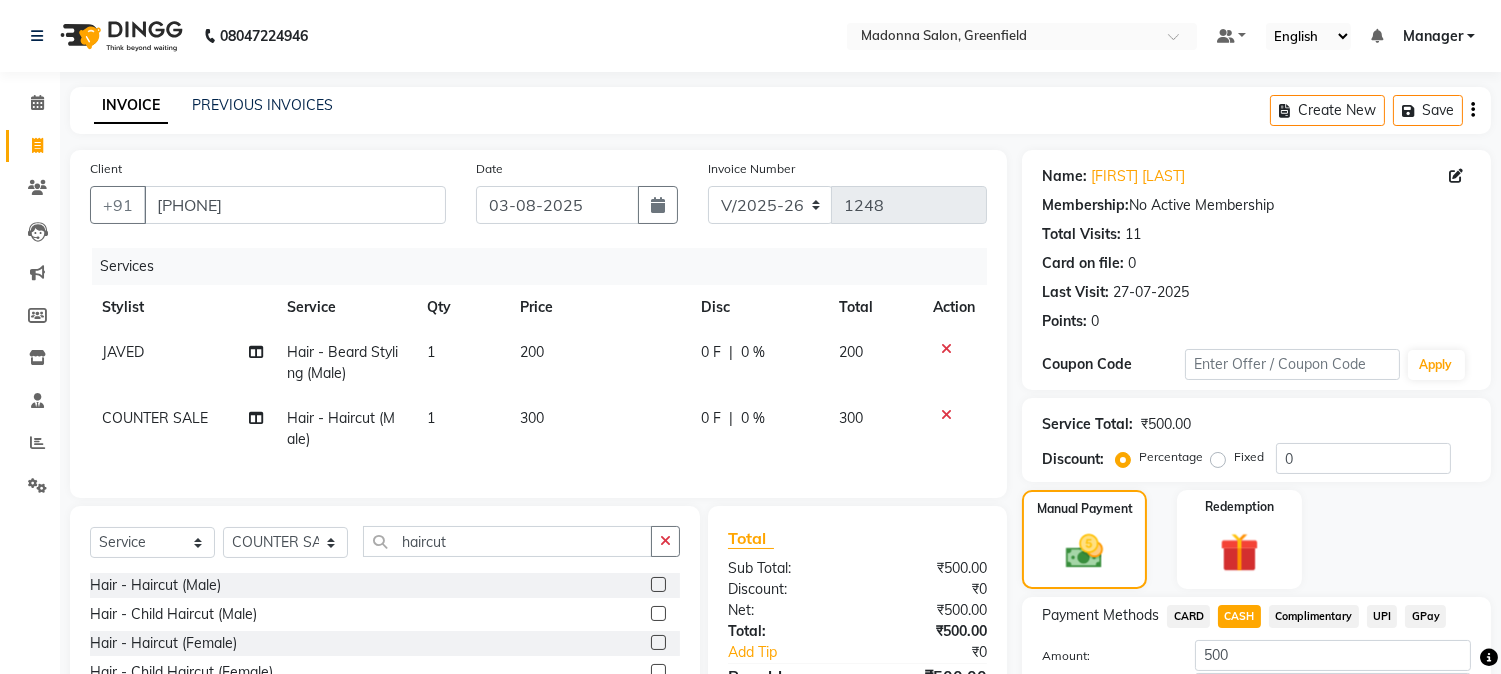 drag, startPoint x: 1516, startPoint y: 591, endPoint x: 964, endPoint y: 507, distance: 558.35474 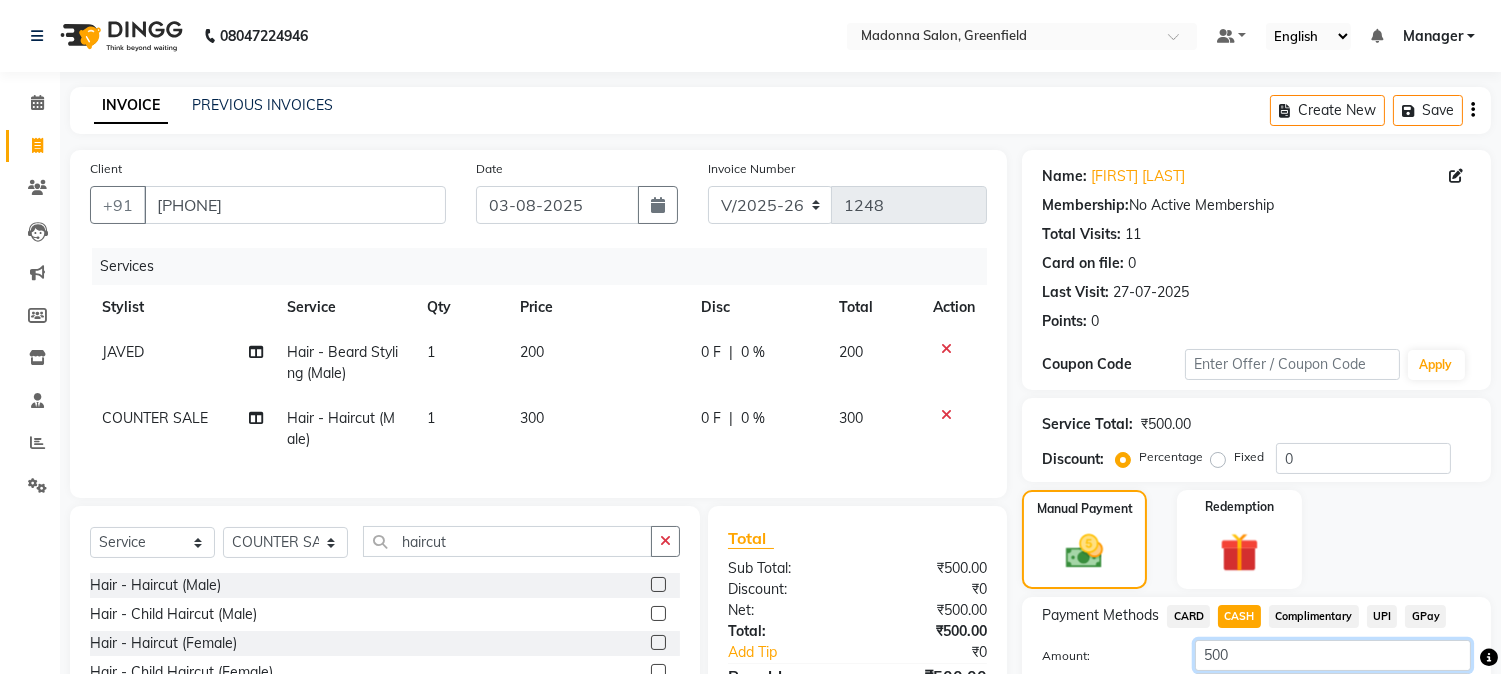 drag, startPoint x: 1516, startPoint y: 610, endPoint x: 1436, endPoint y: 658, distance: 93.29523 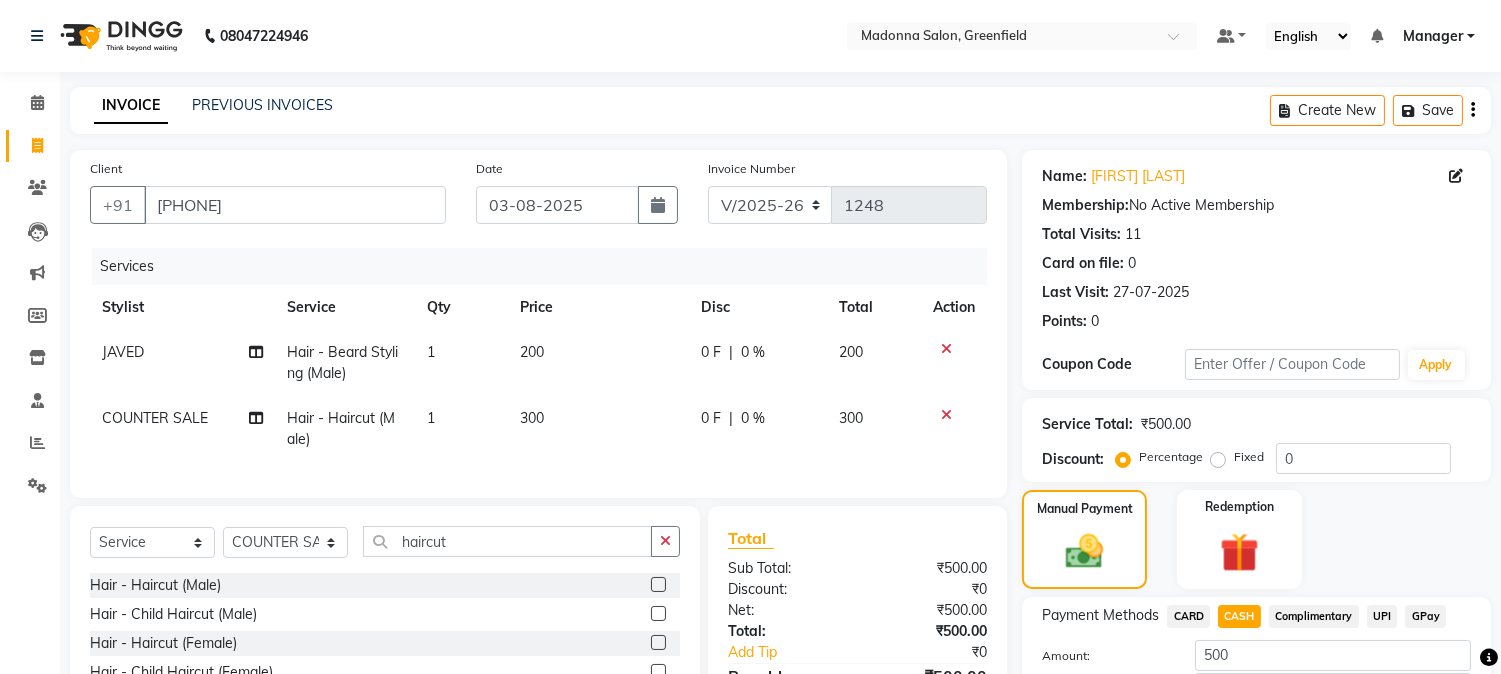 drag, startPoint x: 1516, startPoint y: 632, endPoint x: 926, endPoint y: 457, distance: 615.4064 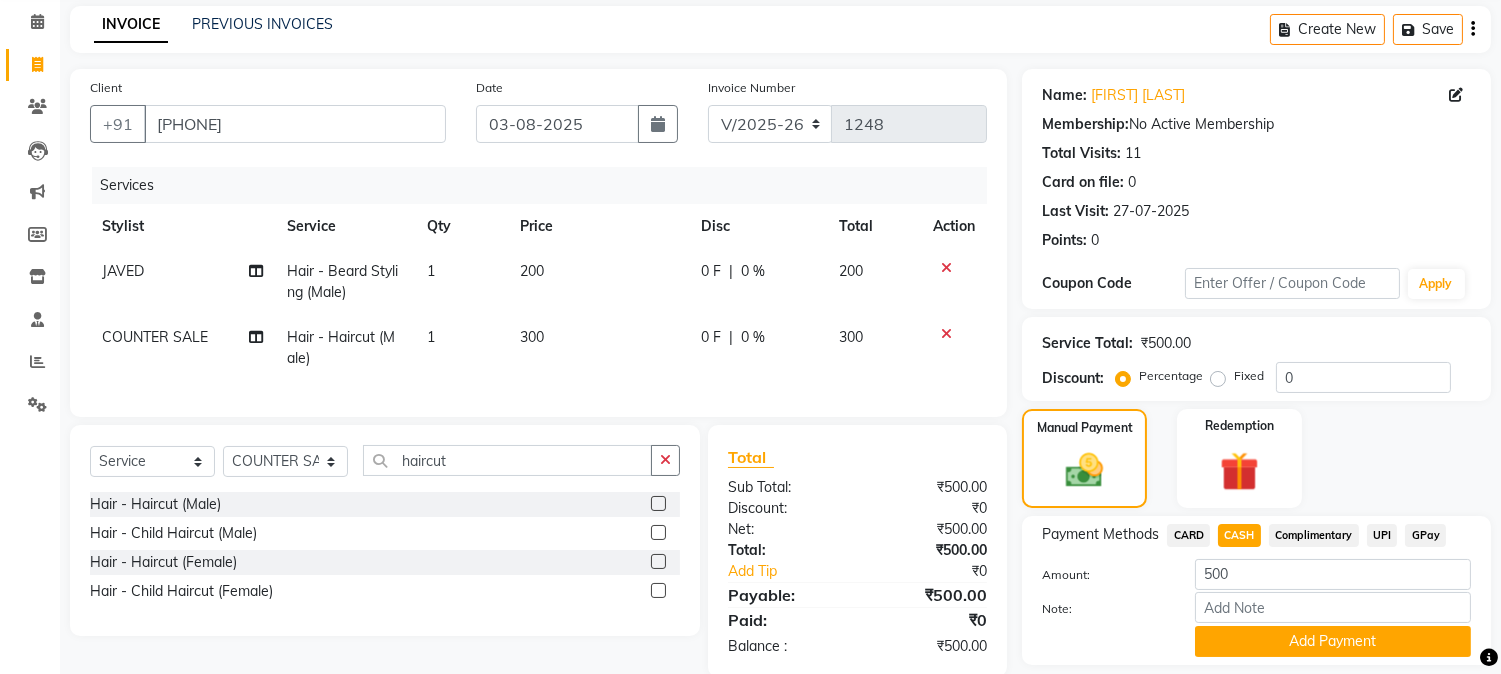 scroll, scrollTop: 142, scrollLeft: 0, axis: vertical 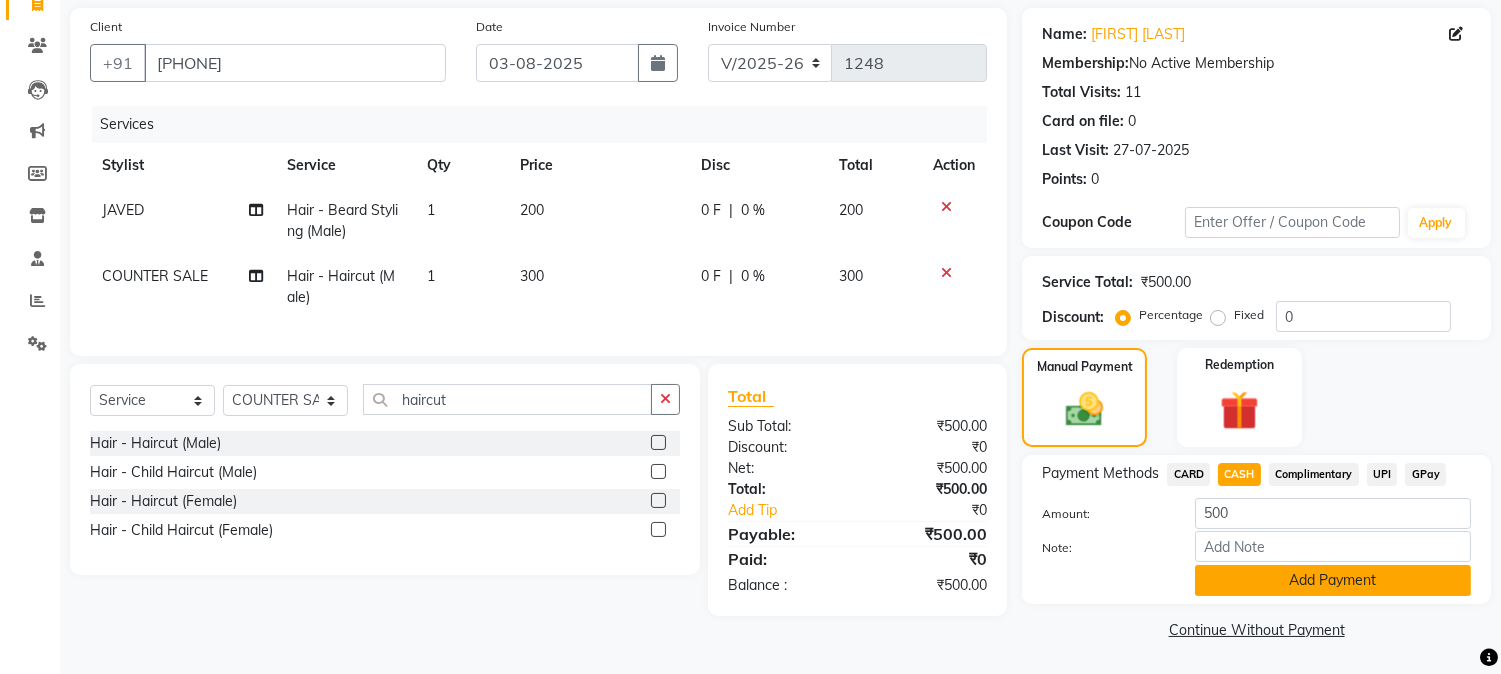 click on "Add Payment" 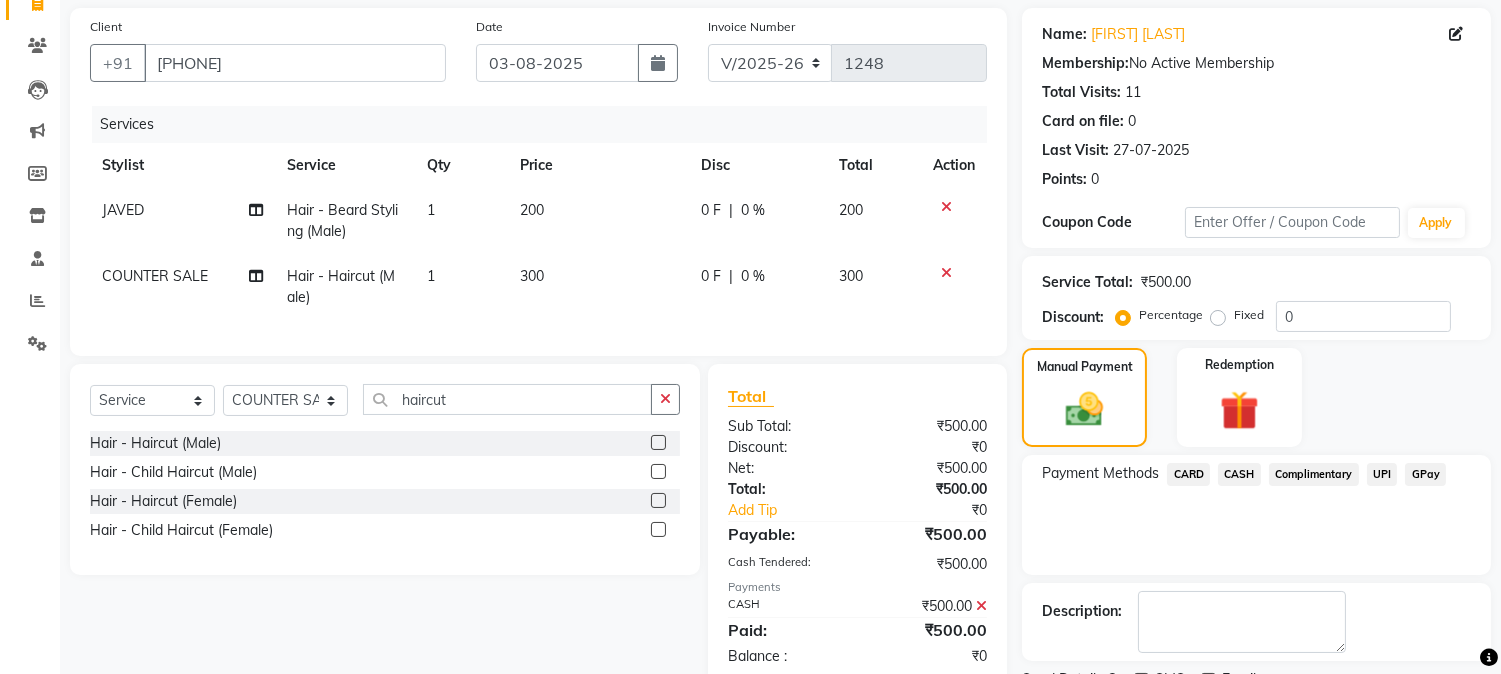 drag, startPoint x: 1514, startPoint y: 634, endPoint x: 935, endPoint y: 366, distance: 638.0165 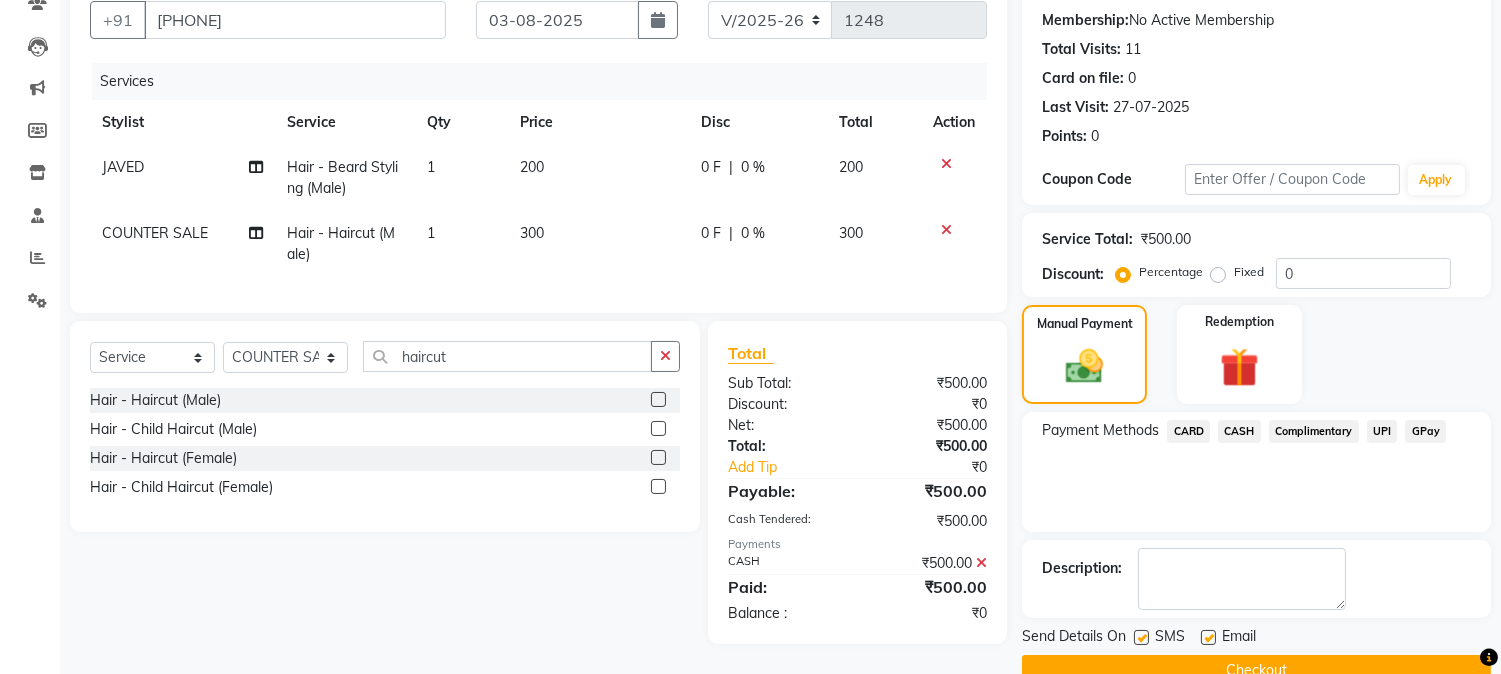 scroll, scrollTop: 225, scrollLeft: 0, axis: vertical 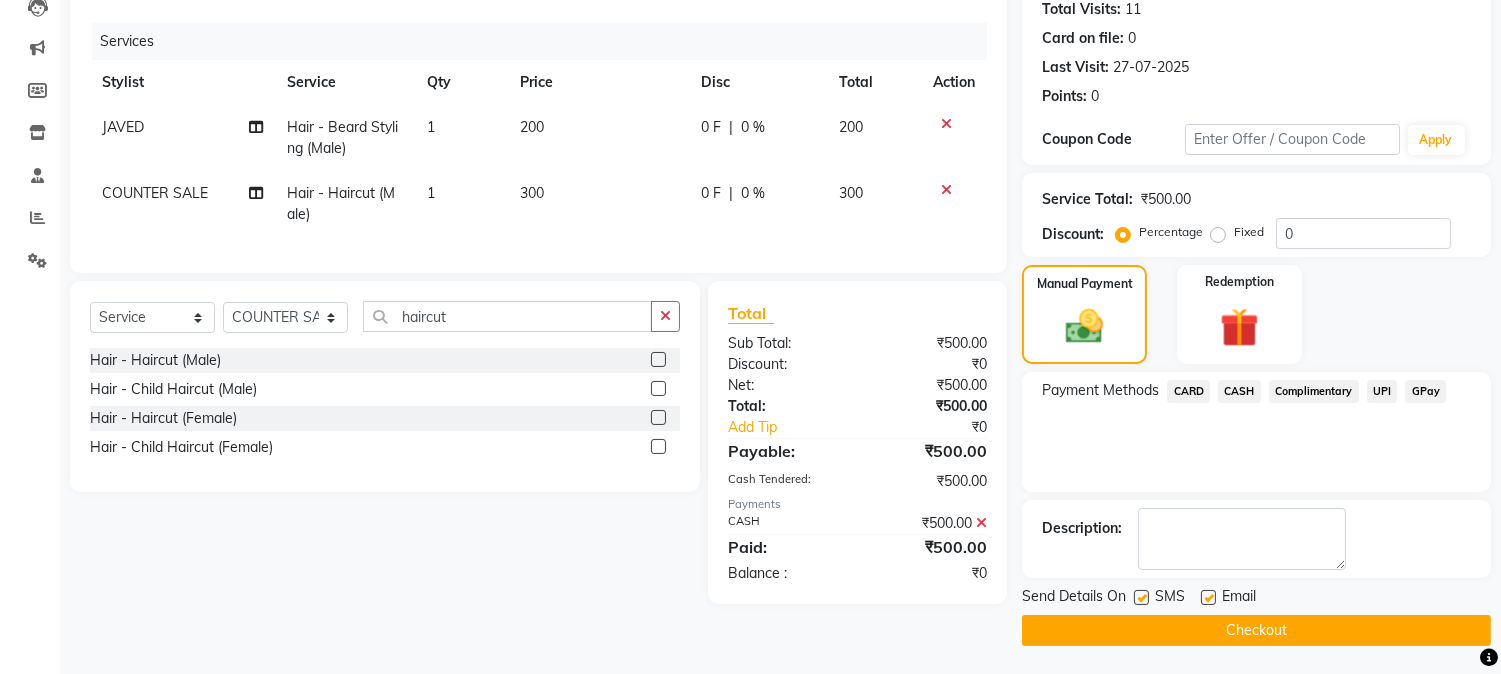 click on "Checkout" 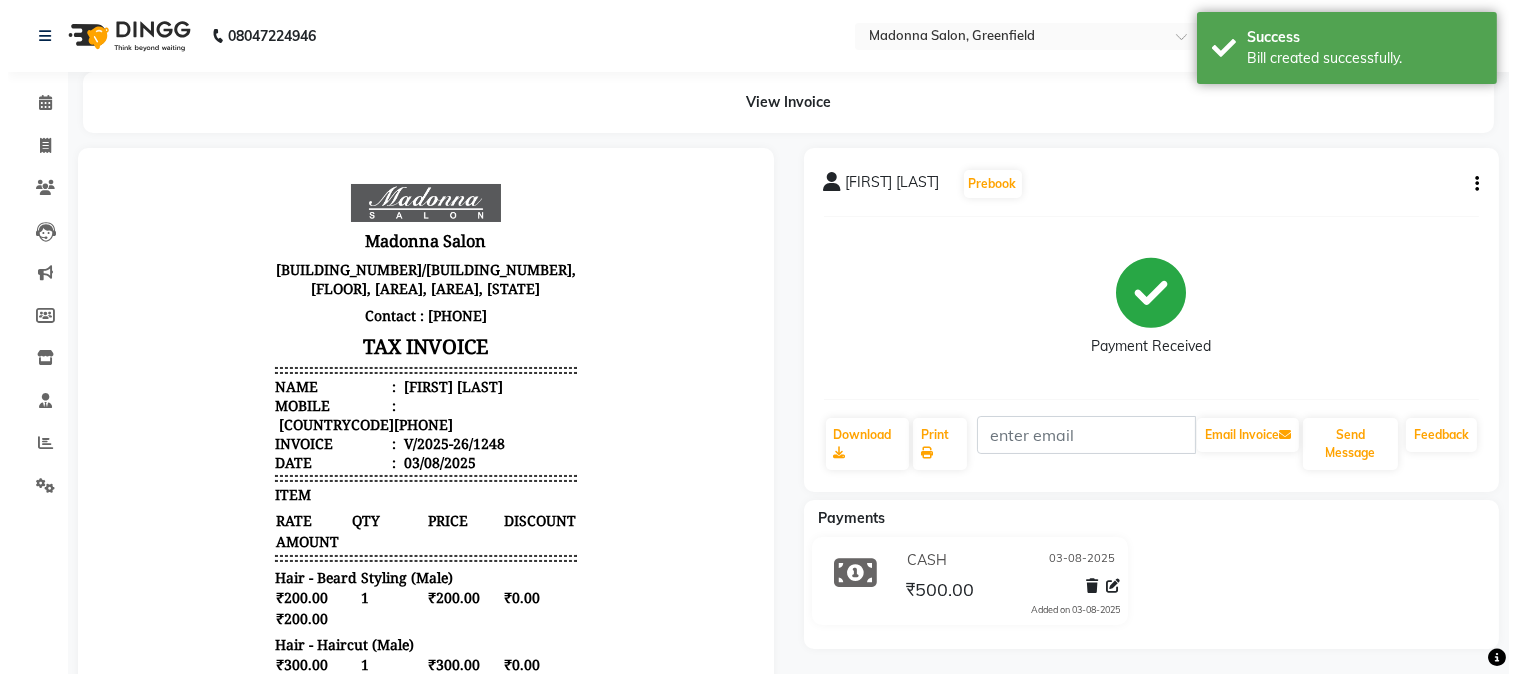 scroll, scrollTop: 0, scrollLeft: 0, axis: both 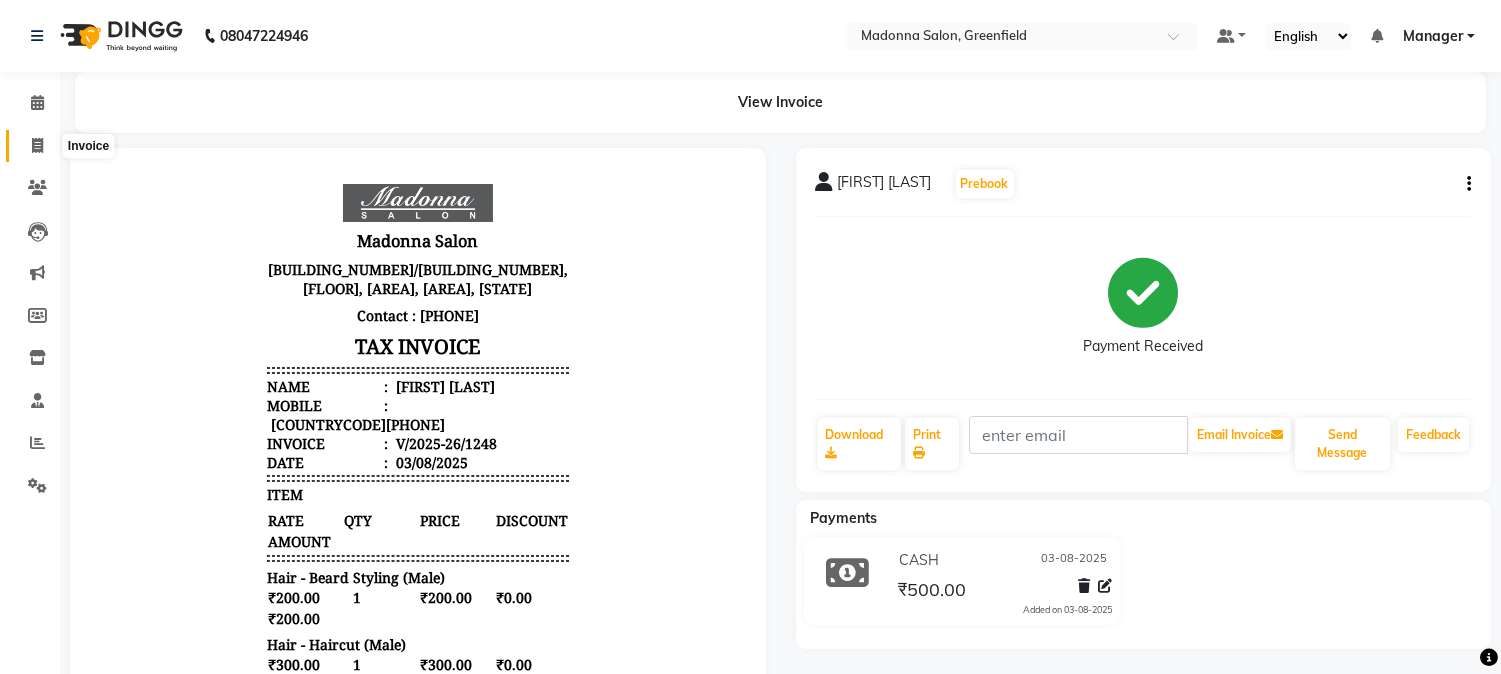 click 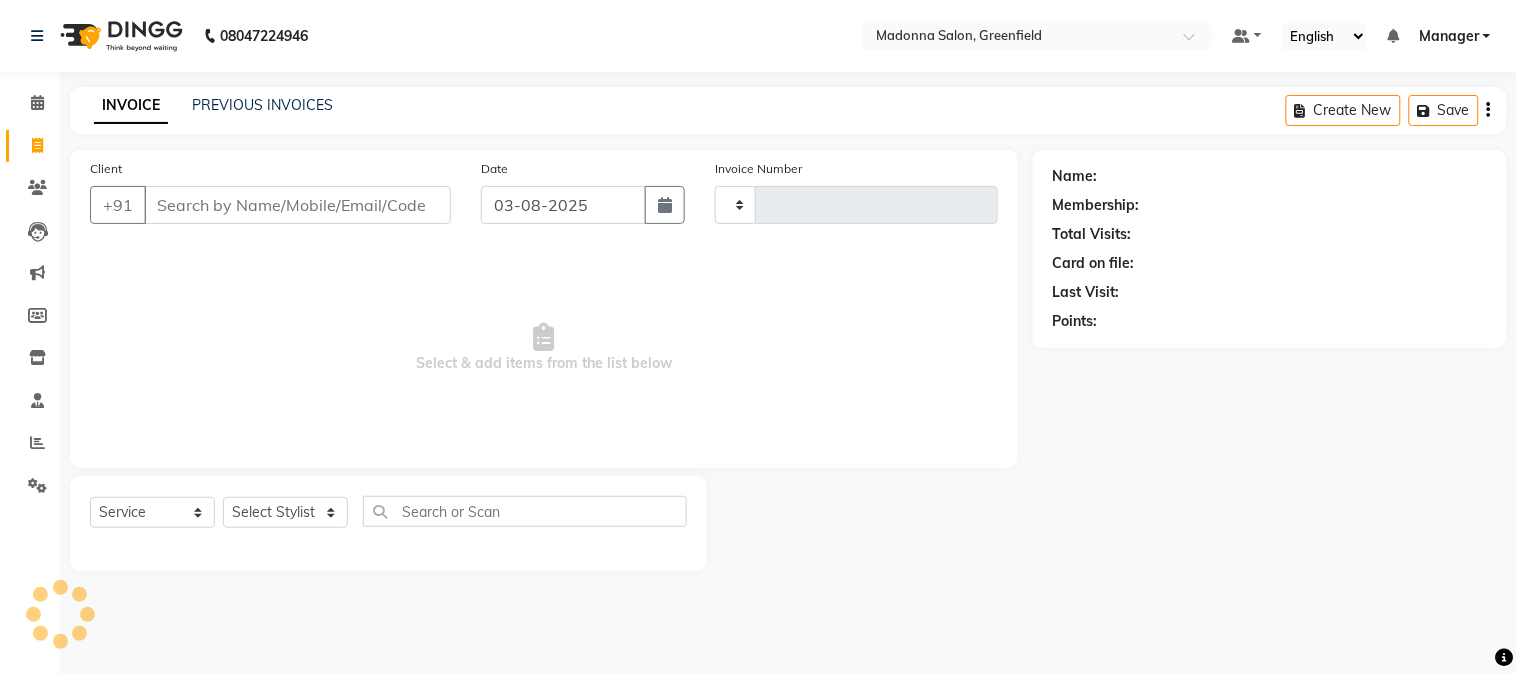 type on "1249" 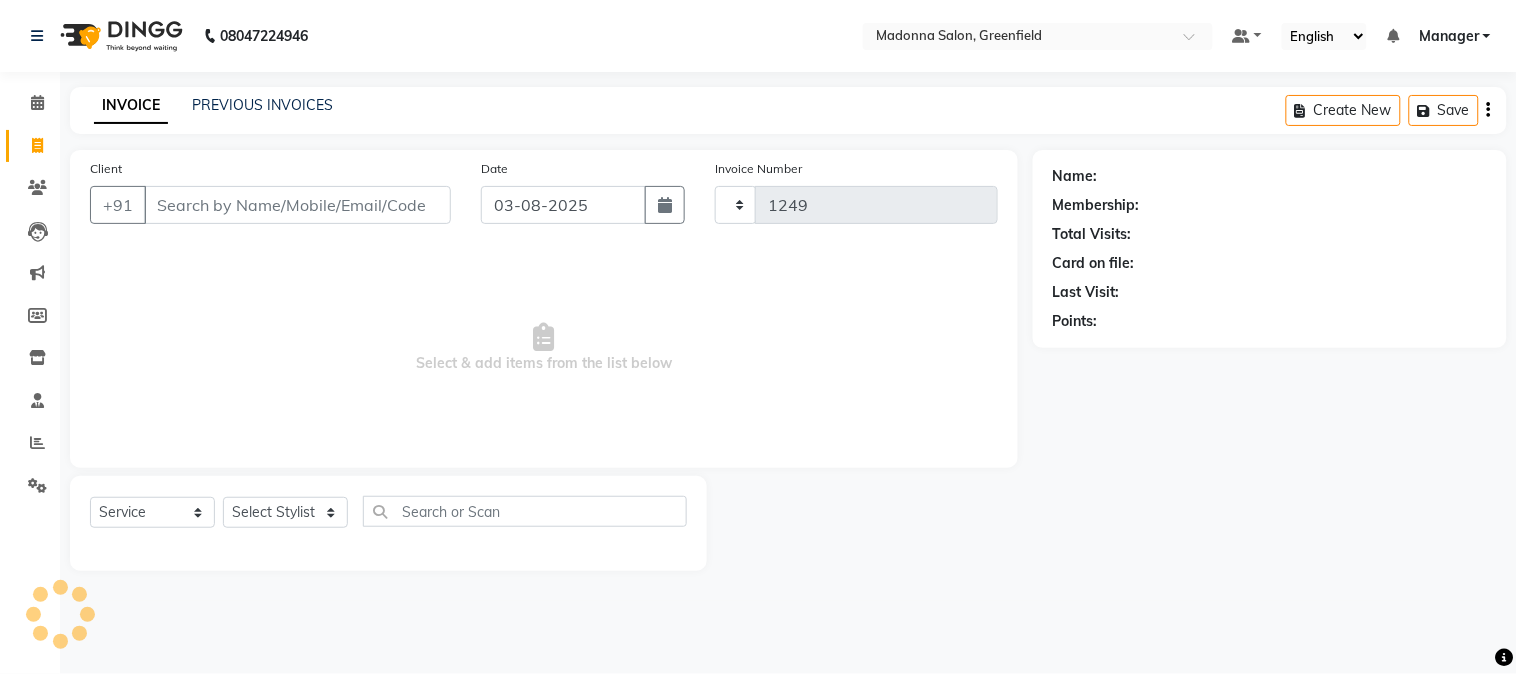 select on "7672" 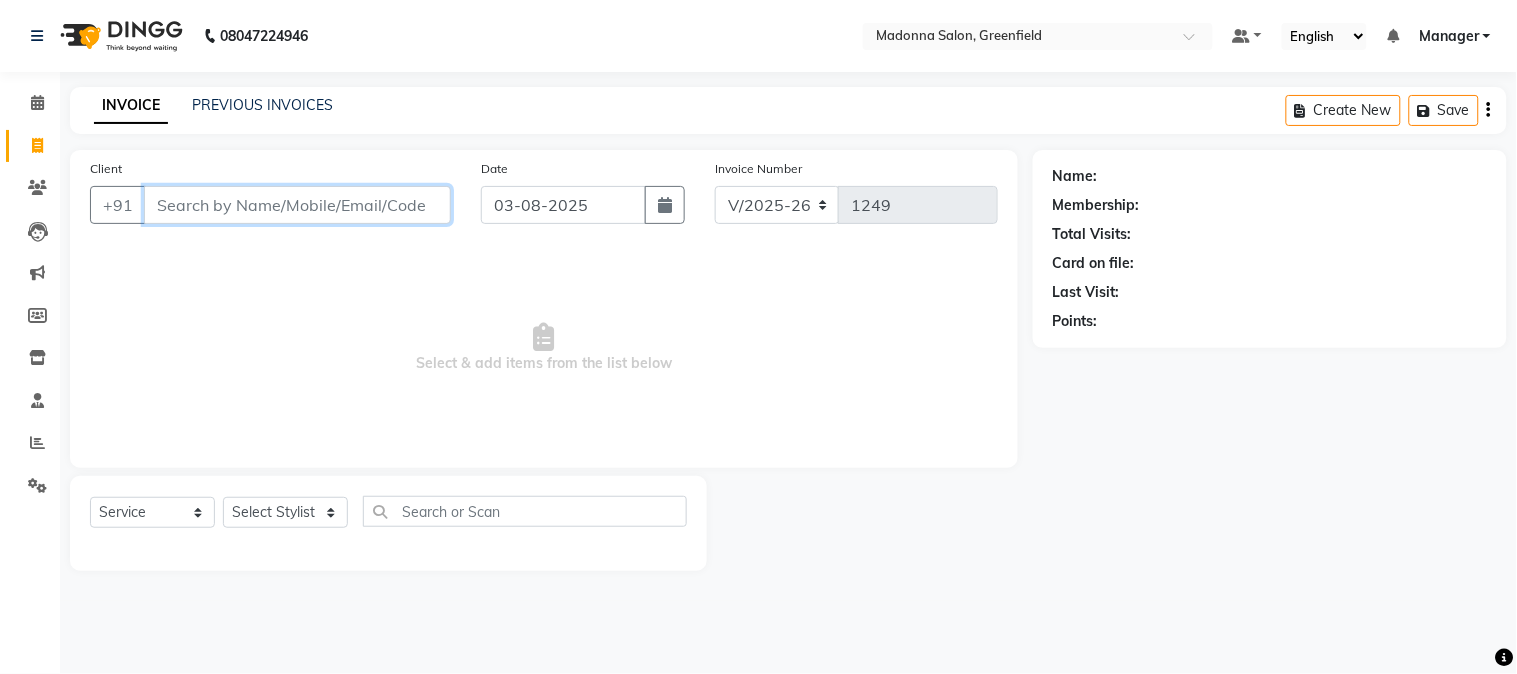 type 